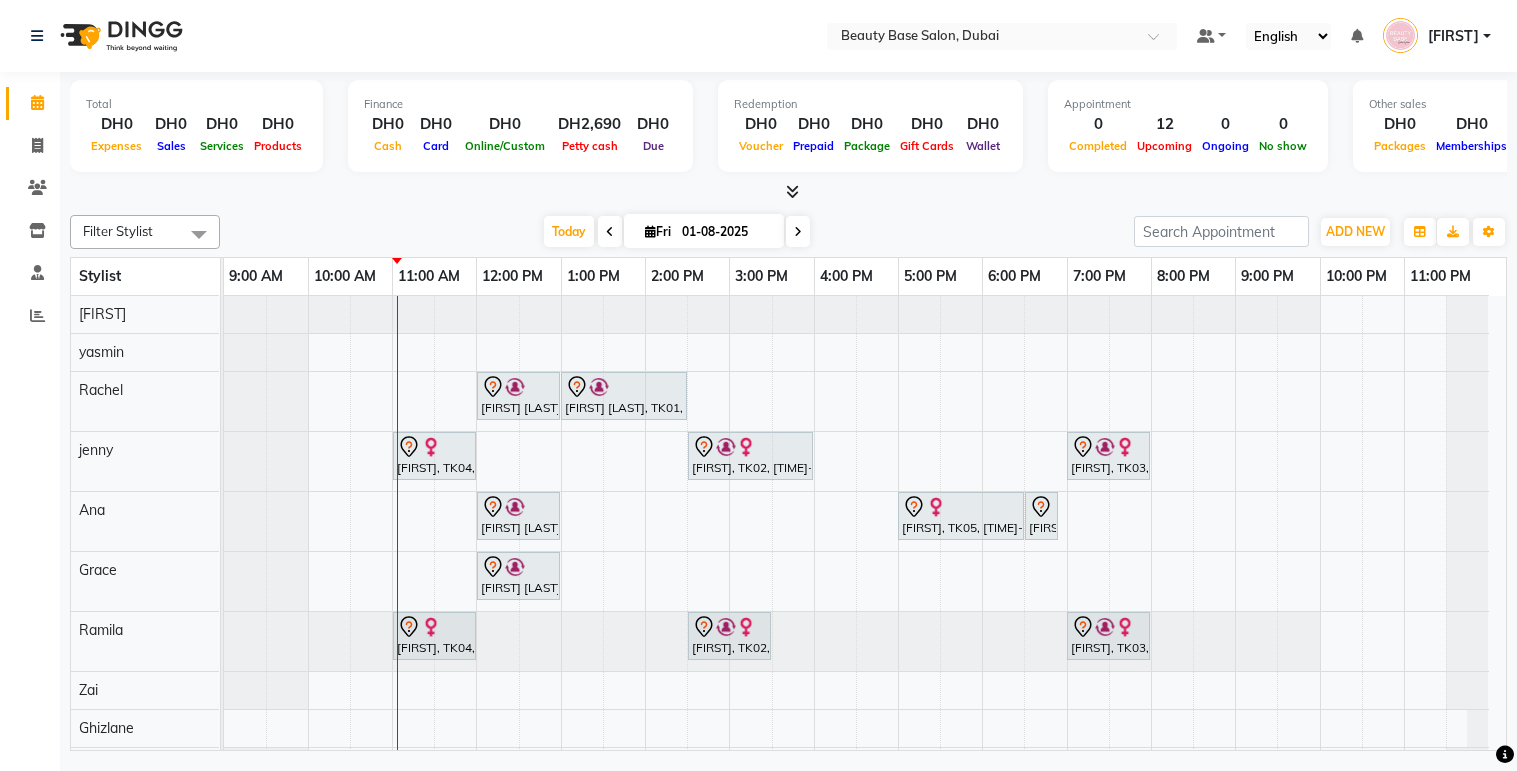 scroll, scrollTop: 0, scrollLeft: 0, axis: both 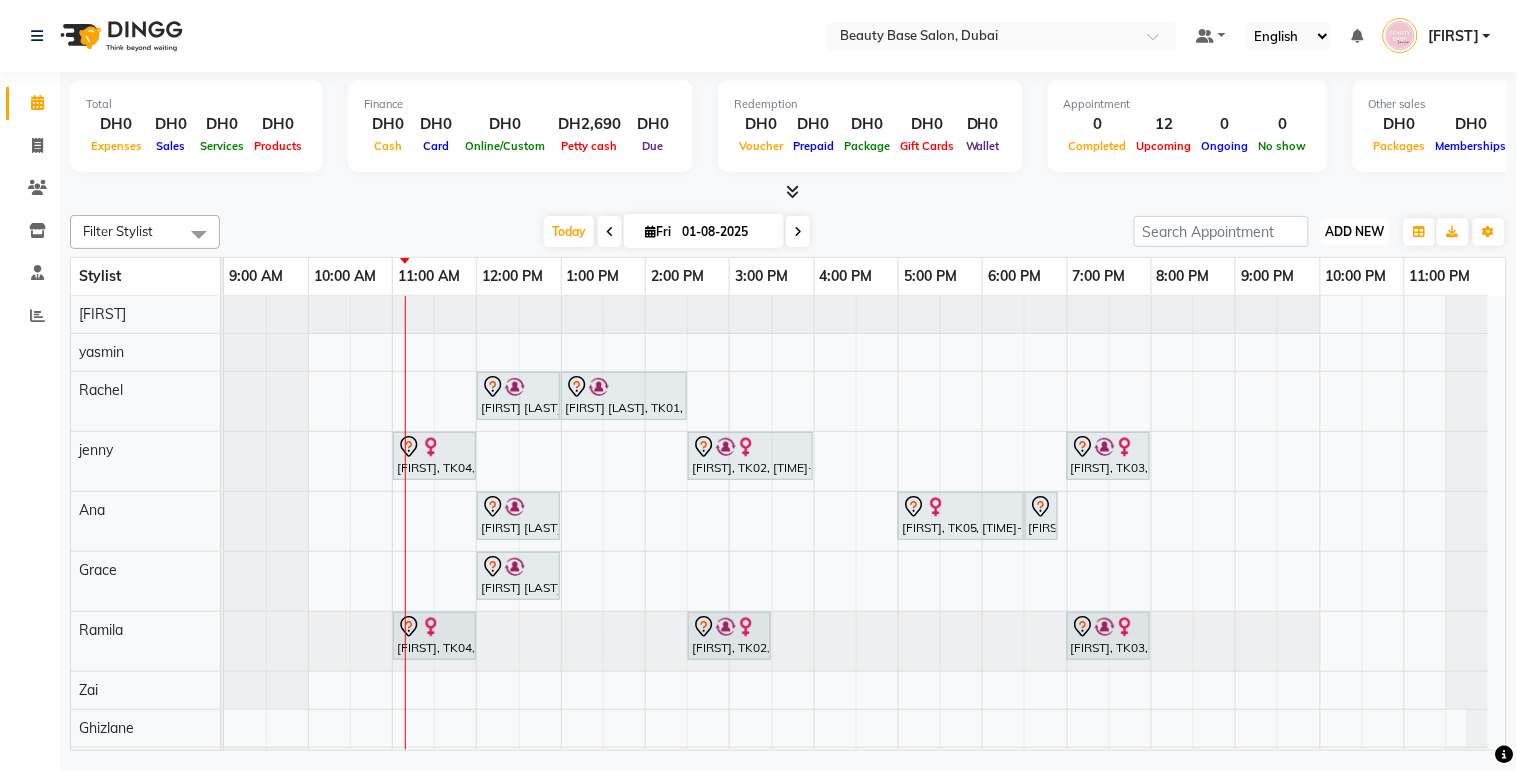 click on "ADD NEW" at bounding box center [1355, 231] 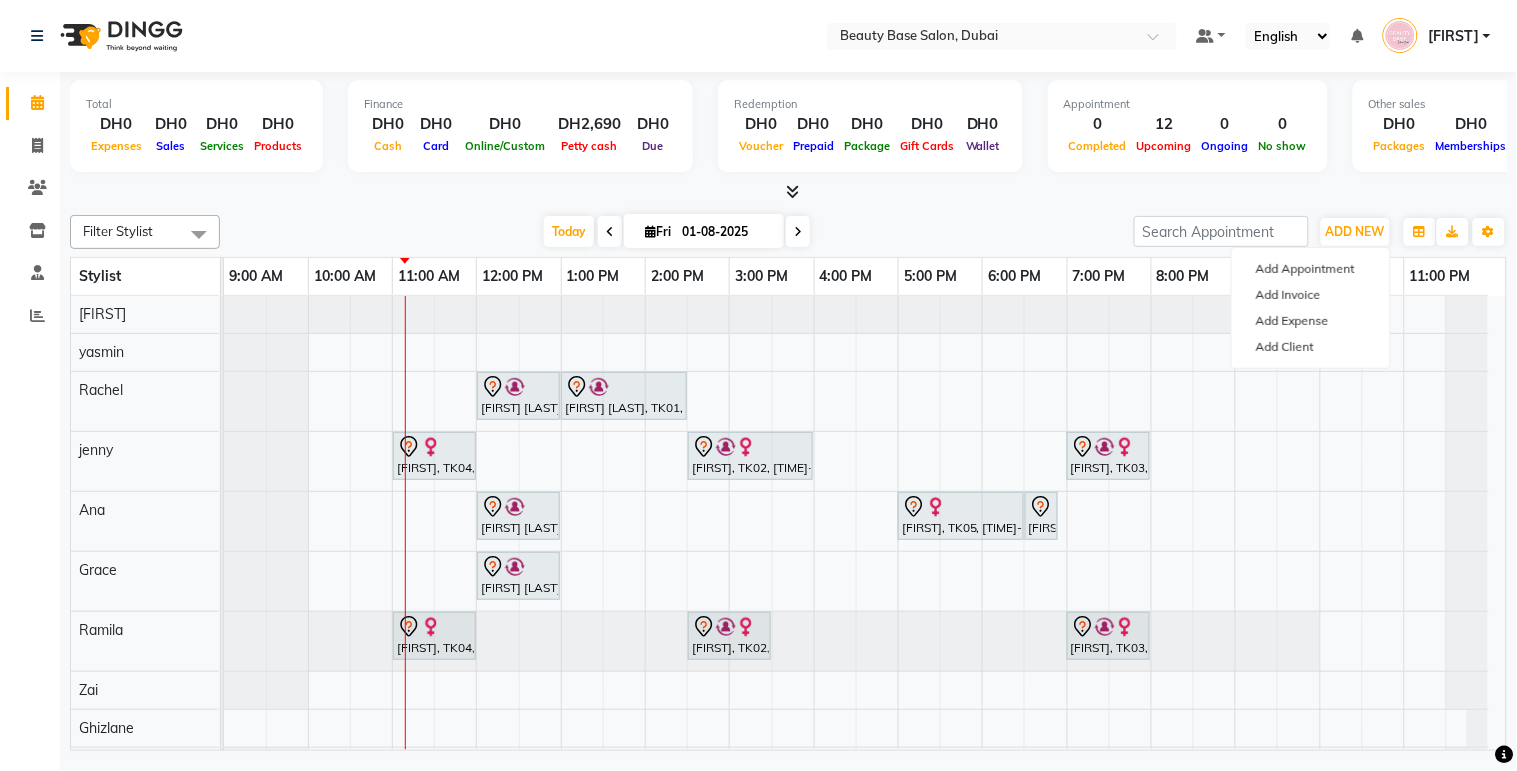 click on "[FIRST], TK04, [TIME]-[TIME], Gelish Manicure" at bounding box center (434, 456) 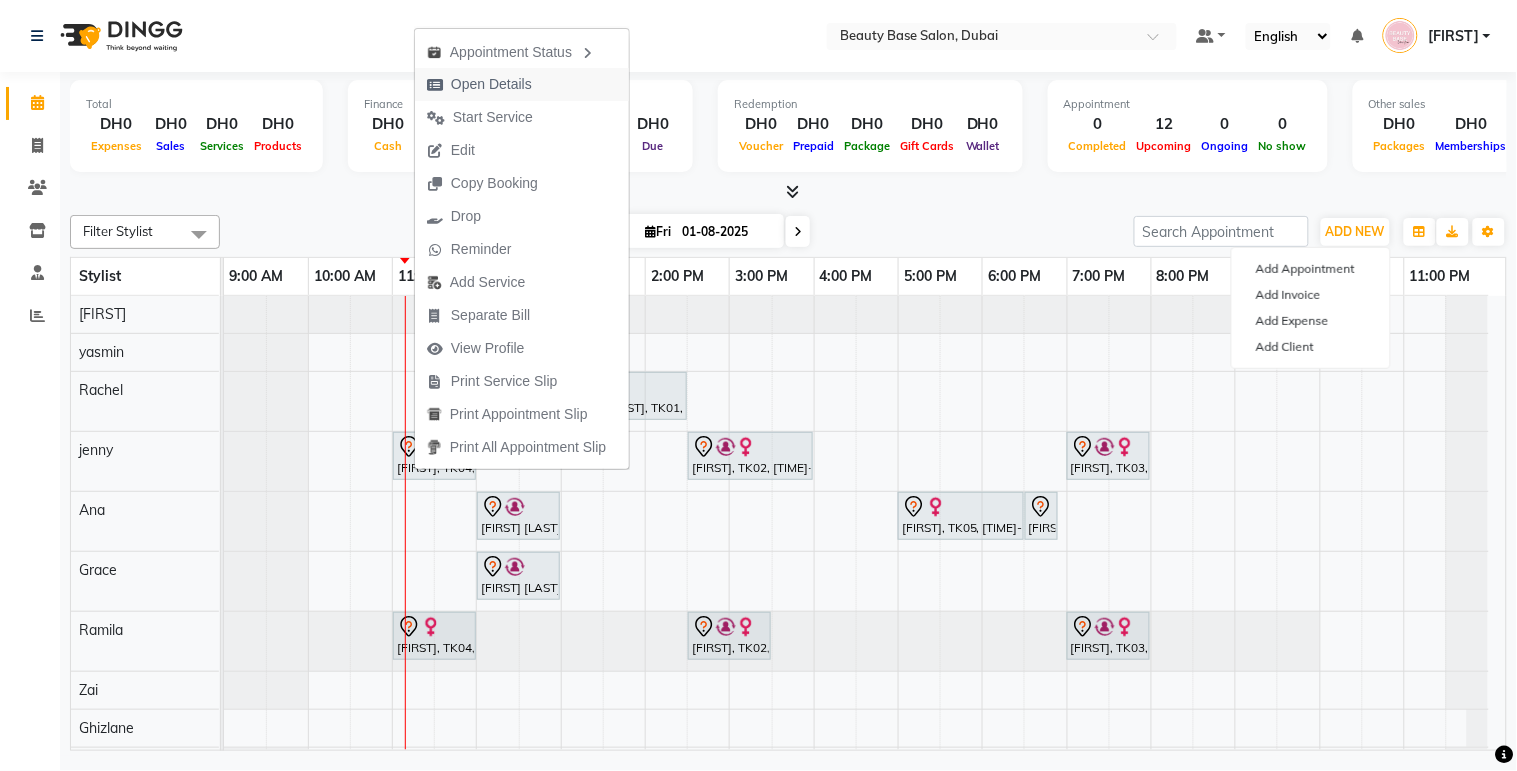 click on "Open Details" at bounding box center (491, 84) 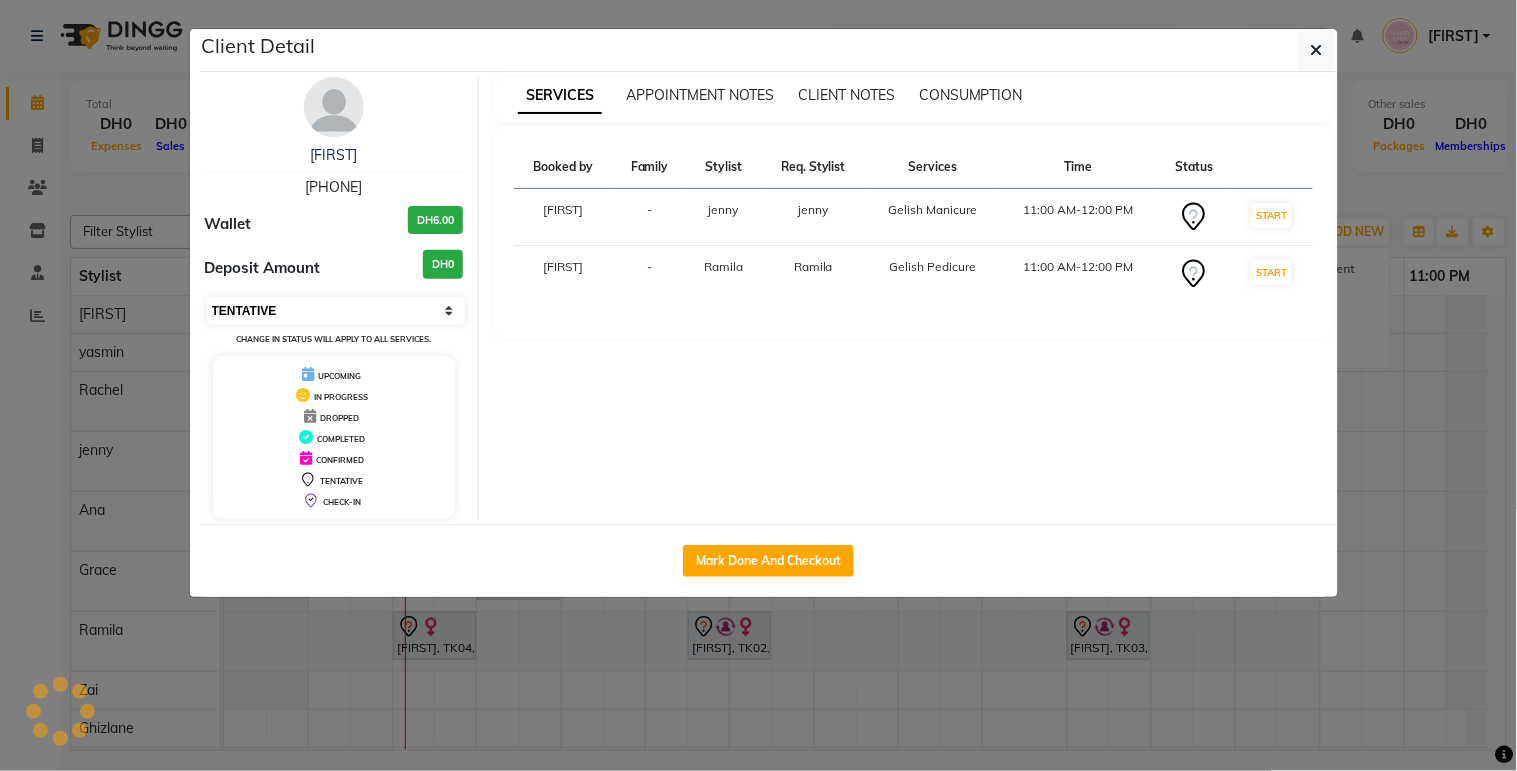 click on "Select IN SERVICE CONFIRMED TENTATIVE CHECK IN MARK DONE DROPPED UPCOMING" at bounding box center (336, 311) 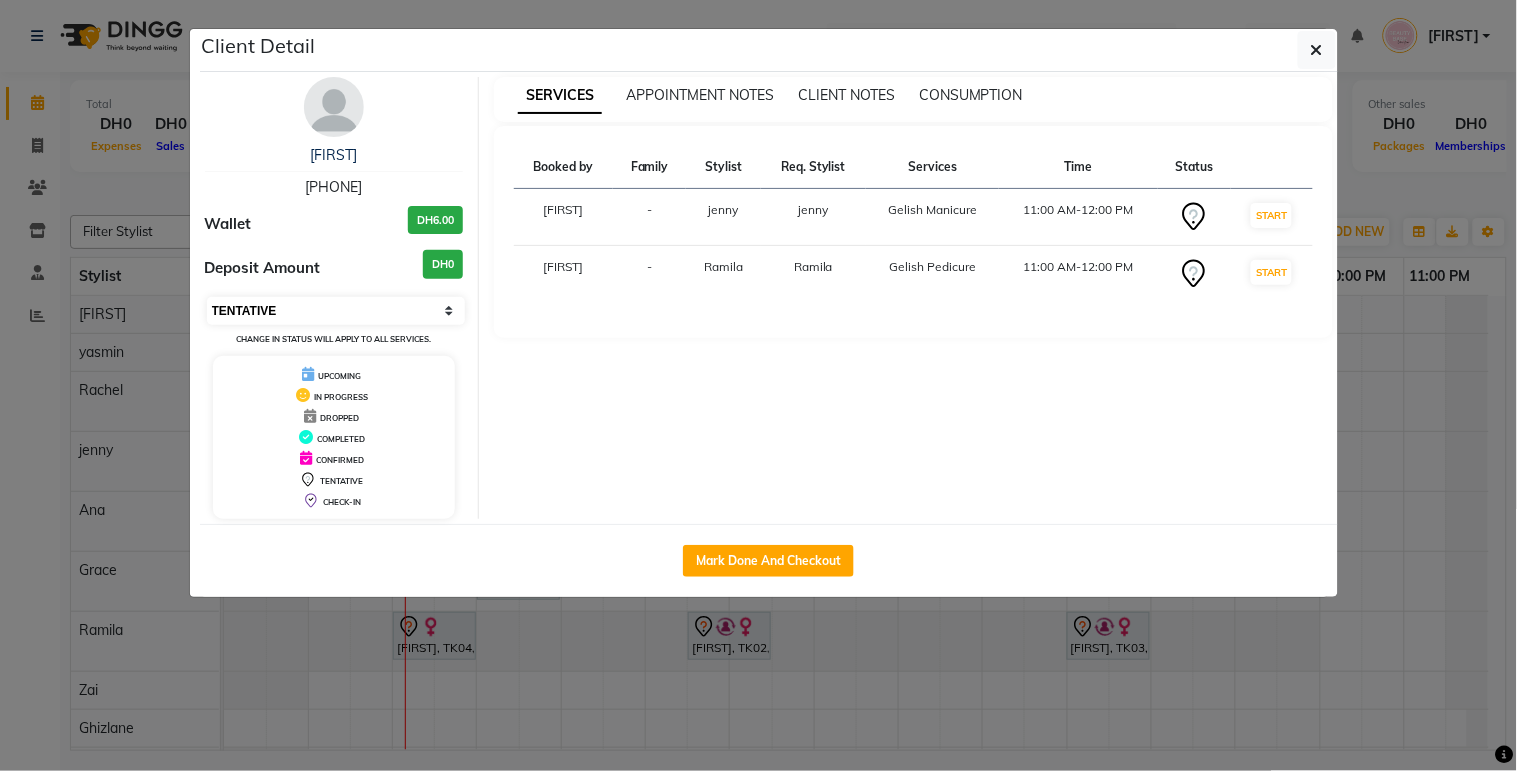 select on "2" 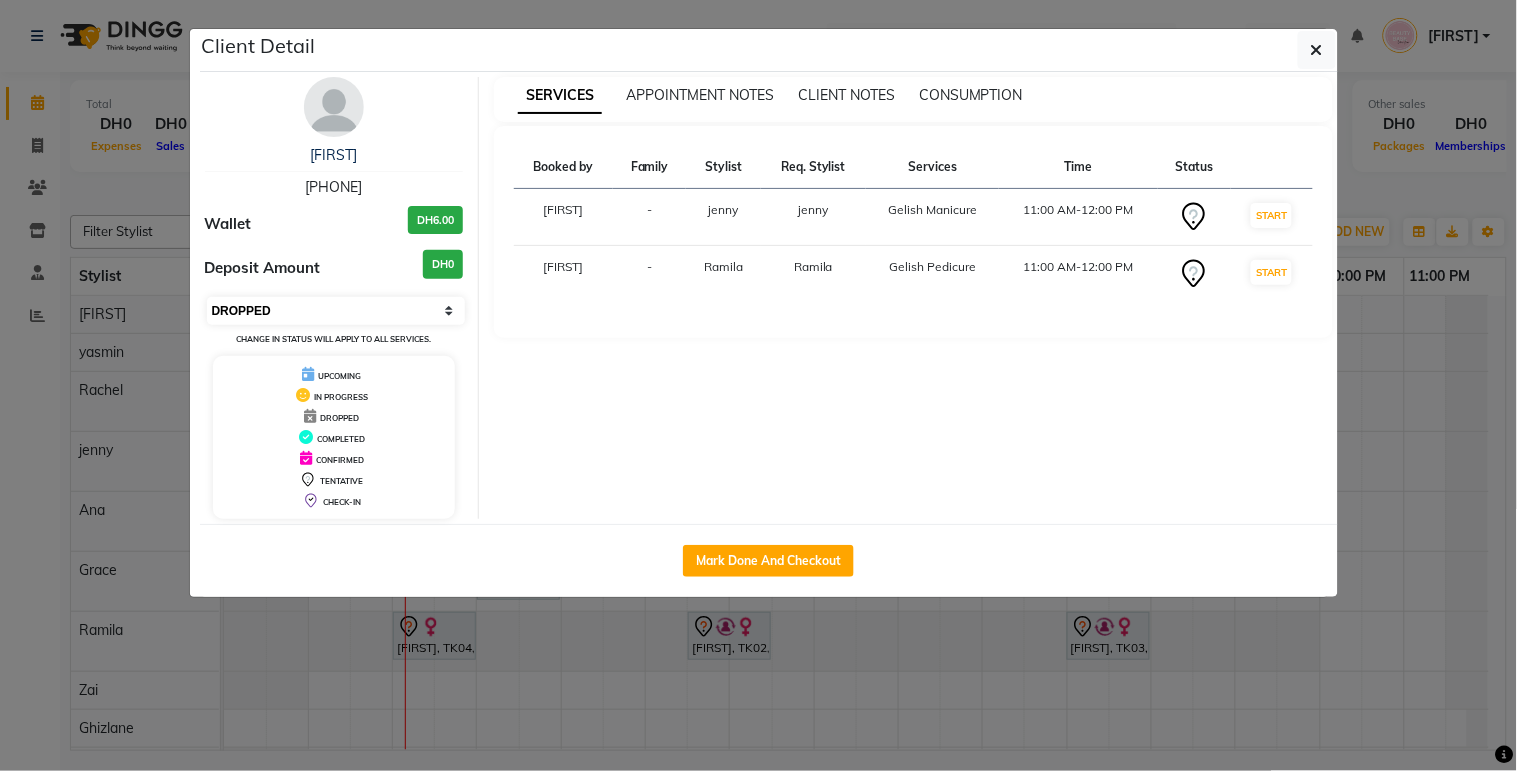 click on "Select IN SERVICE CONFIRMED TENTATIVE CHECK IN MARK DONE DROPPED UPCOMING" at bounding box center [336, 311] 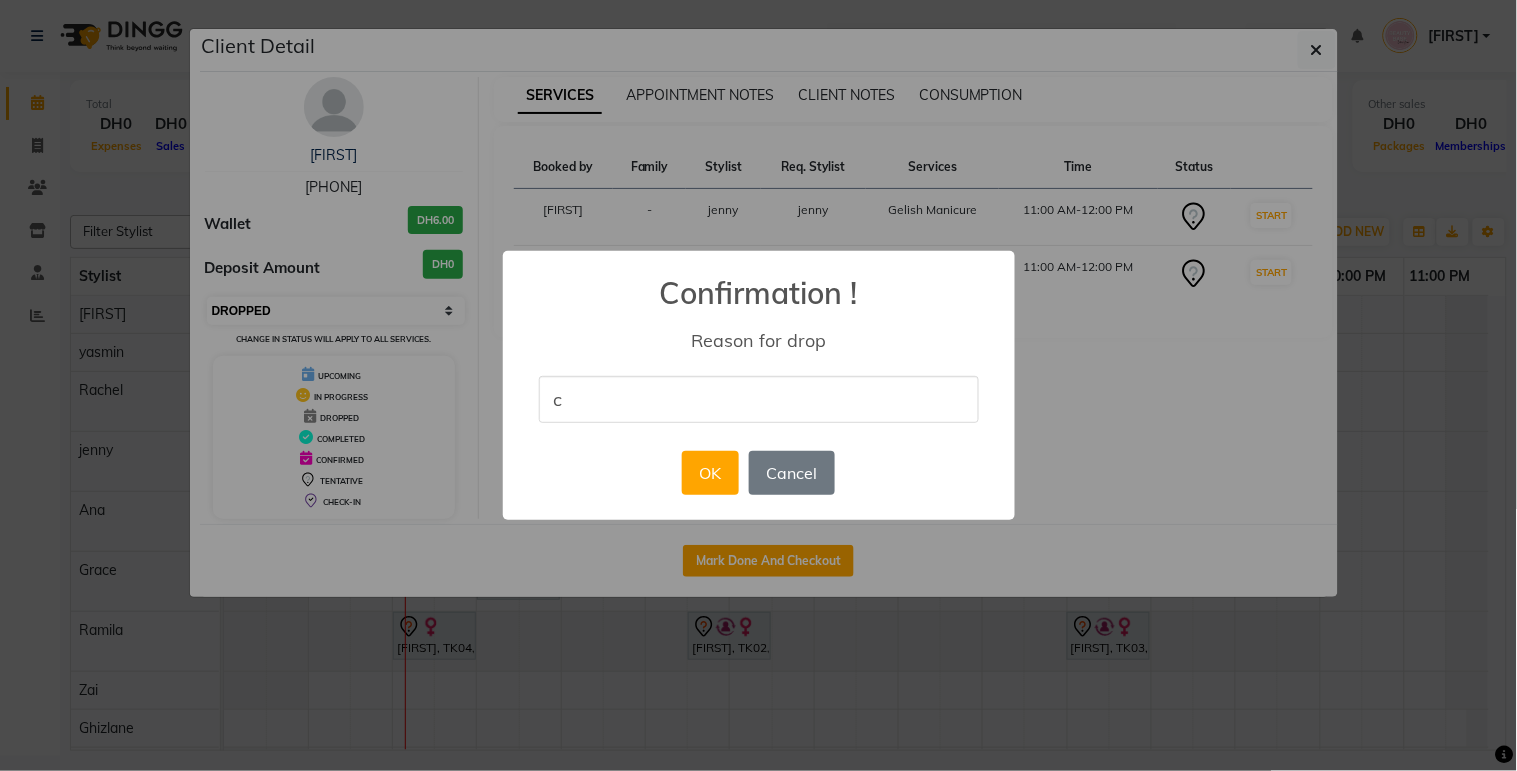 type on "cancel" 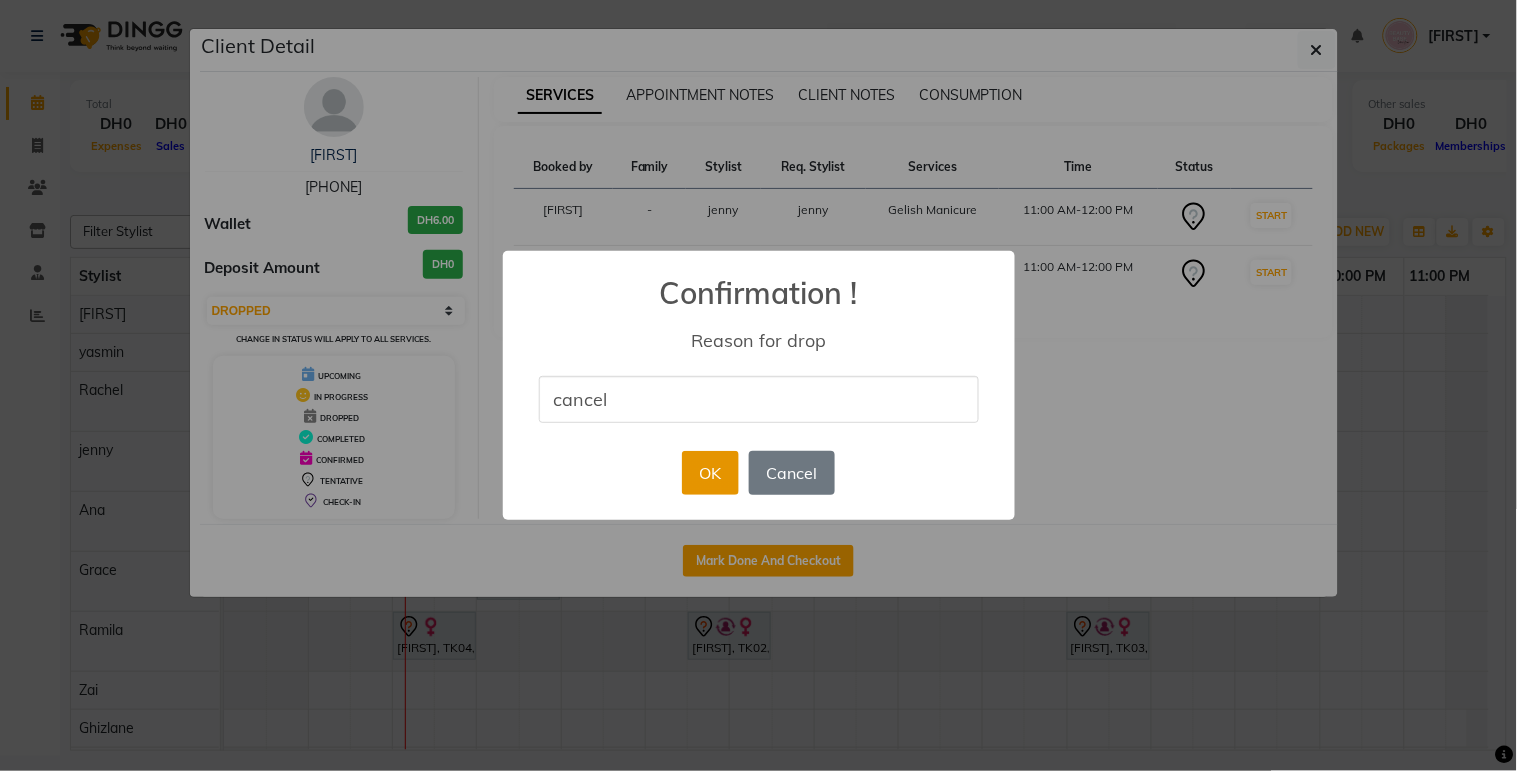 click on "OK" at bounding box center [710, 473] 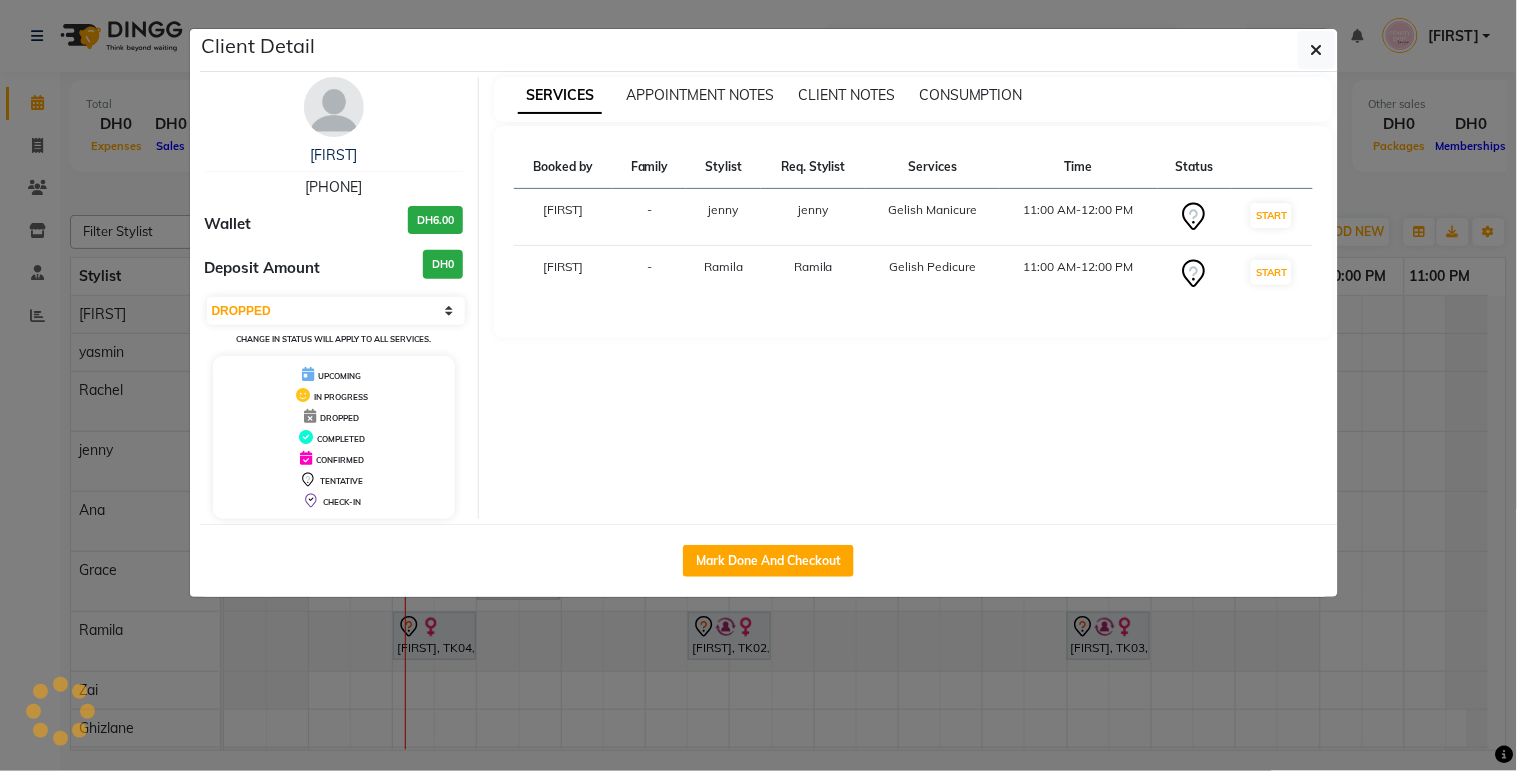 select on "select" 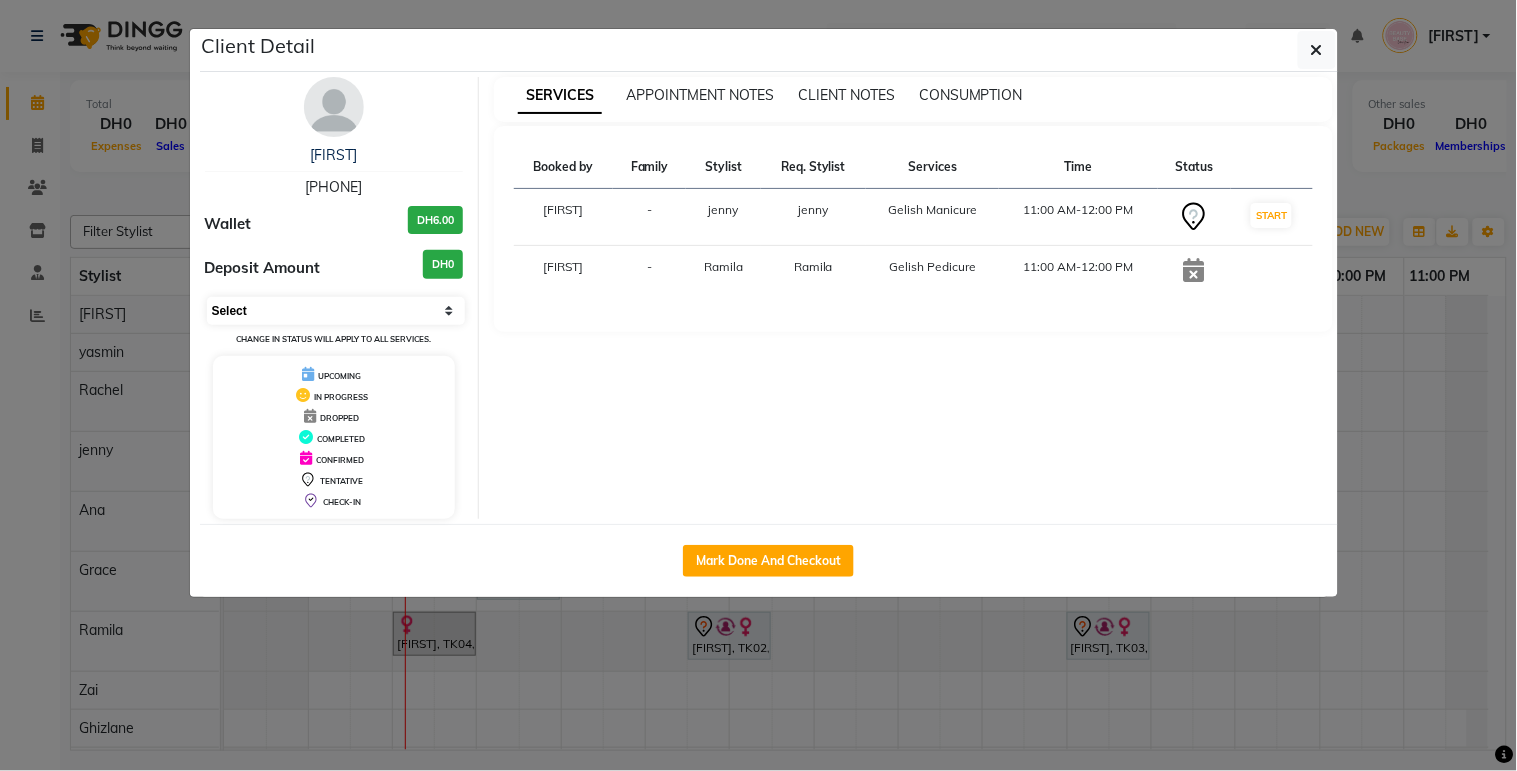 click on "Select IN SERVICE CONFIRMED TENTATIVE CHECK IN MARK DONE DROPPED UPCOMING" at bounding box center [336, 311] 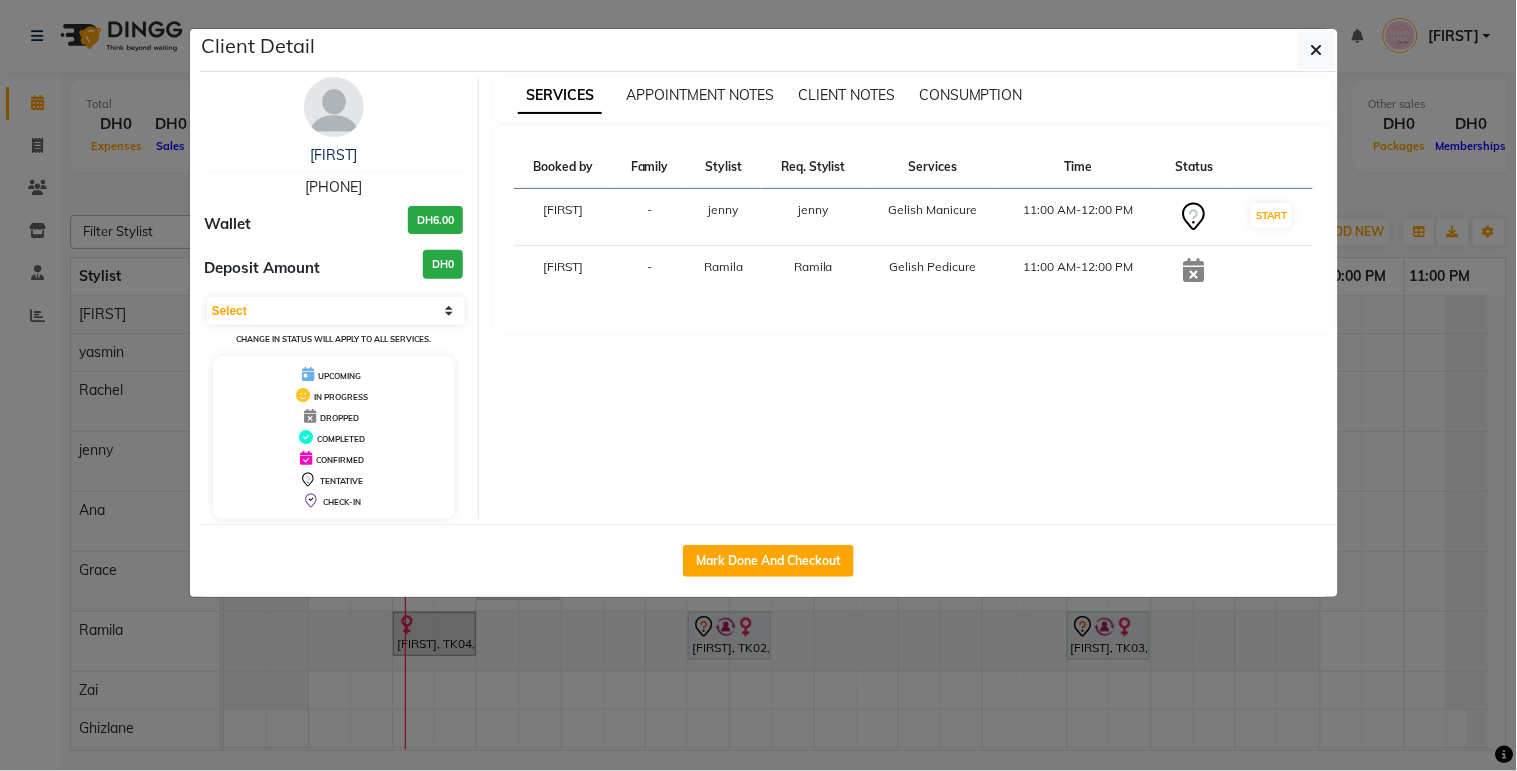 click on "Client Detail  [FIRST]    [PHONE] Wallet DH6.00 Deposit Amount  DH0  Select IN SERVICE CONFIRMED TENTATIVE CHECK IN MARK DONE DROPPED UPCOMING Change in status will apply to all services. UPCOMING IN PROGRESS DROPPED COMPLETED CONFIRMED TENTATIVE CHECK-IN SERVICES APPOINTMENT NOTES CLIENT NOTES CONSUMPTION Booked by Family Stylist Req. Stylist Services Time Status  [FIRST]  - jenny jenny  Gelish Manicure   [TIME]-[TIME]   START   [FIRST]  - Ramila Ramila  Gelish Pedicure   [TIME]-[TIME]   Mark Done And Checkout" 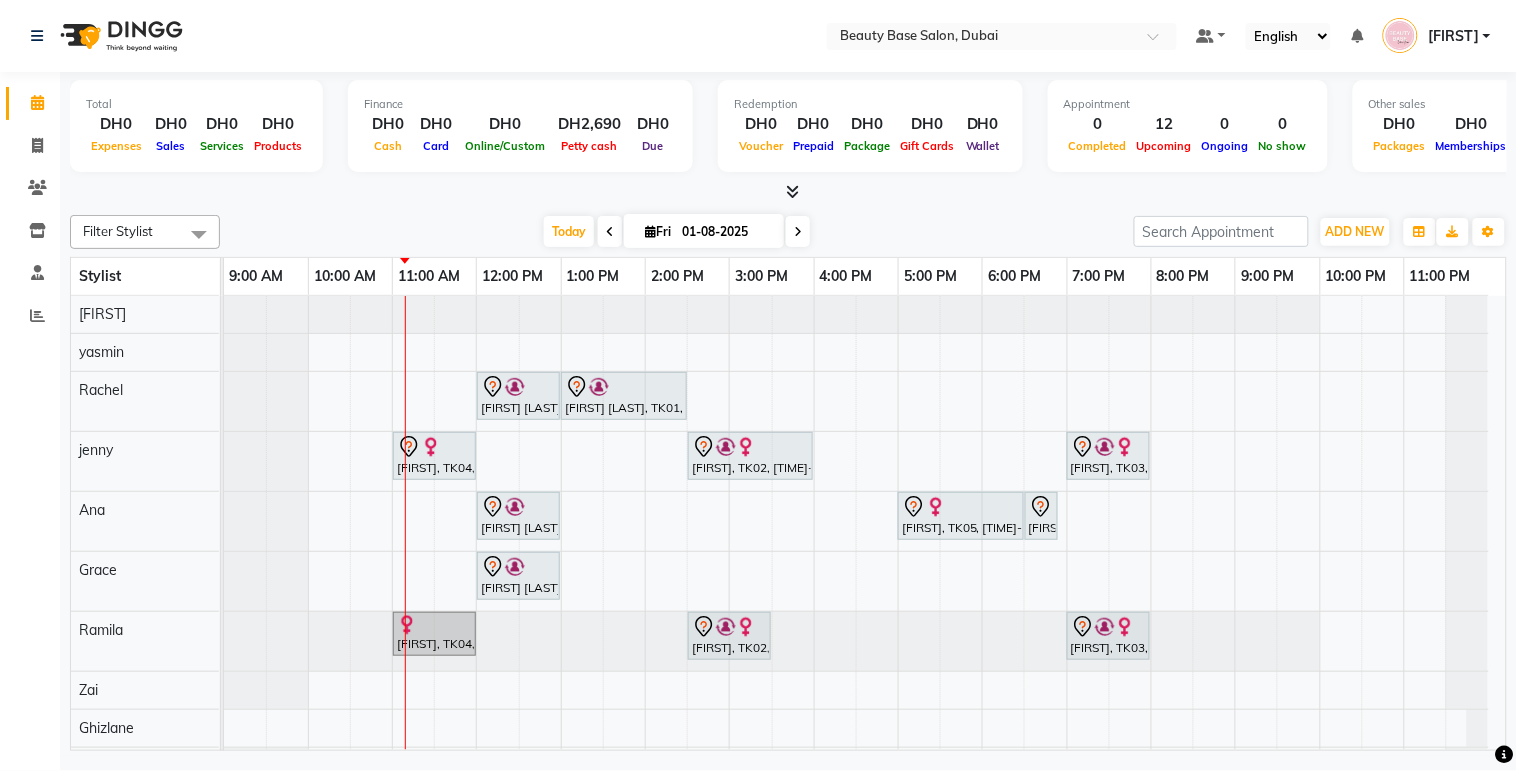click at bounding box center [329, 540] 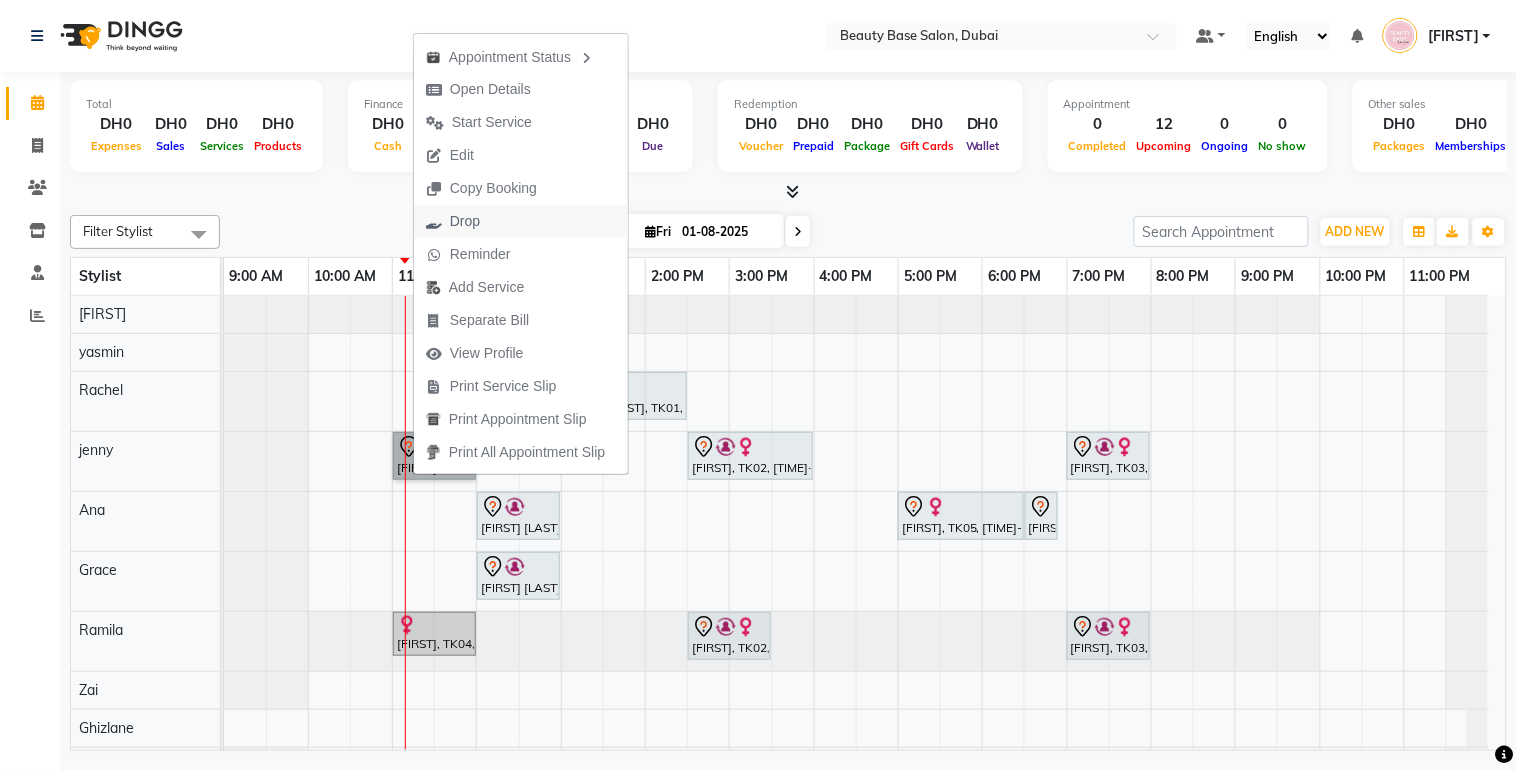 click on "Drop" at bounding box center (521, 221) 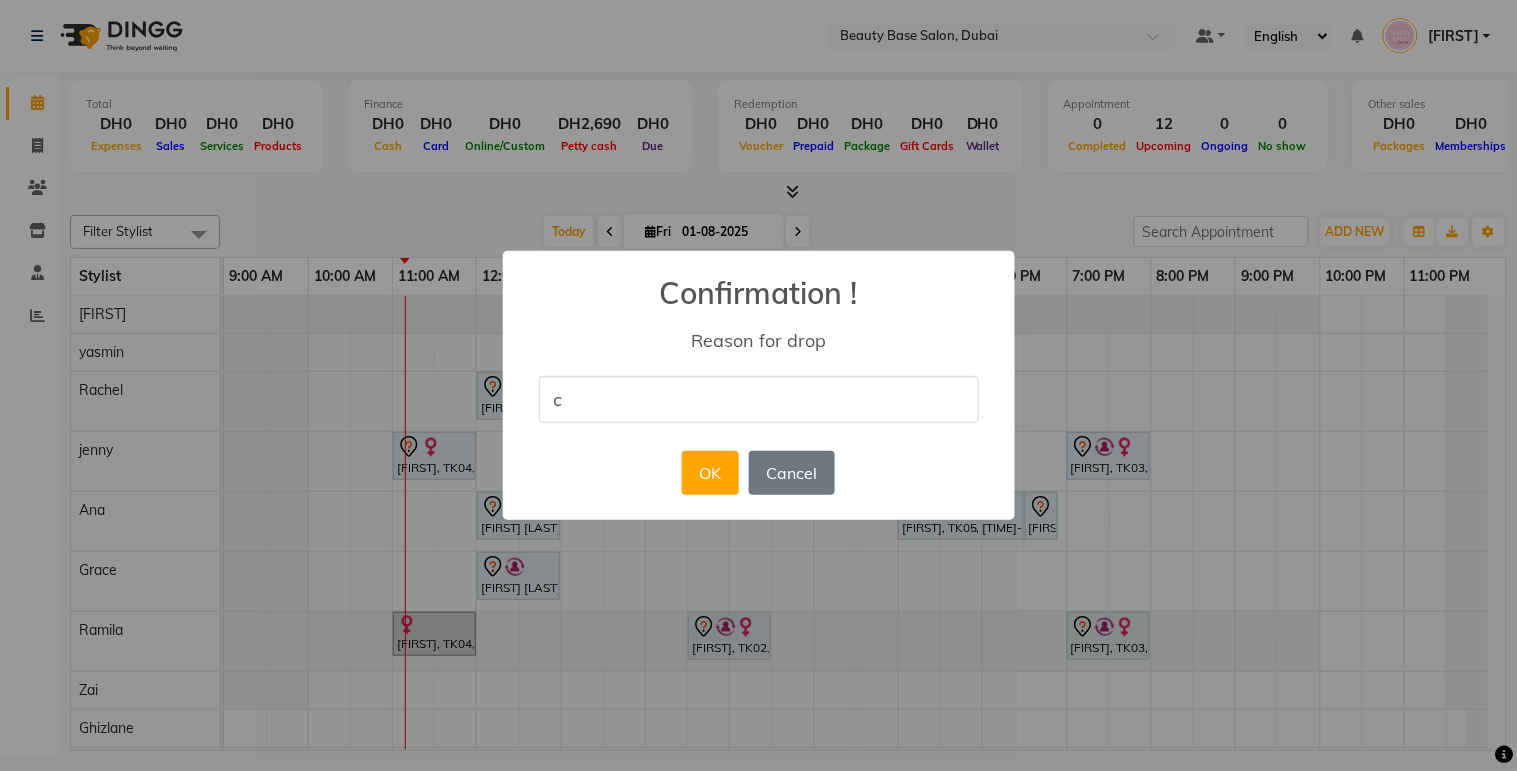 type on "cancel" 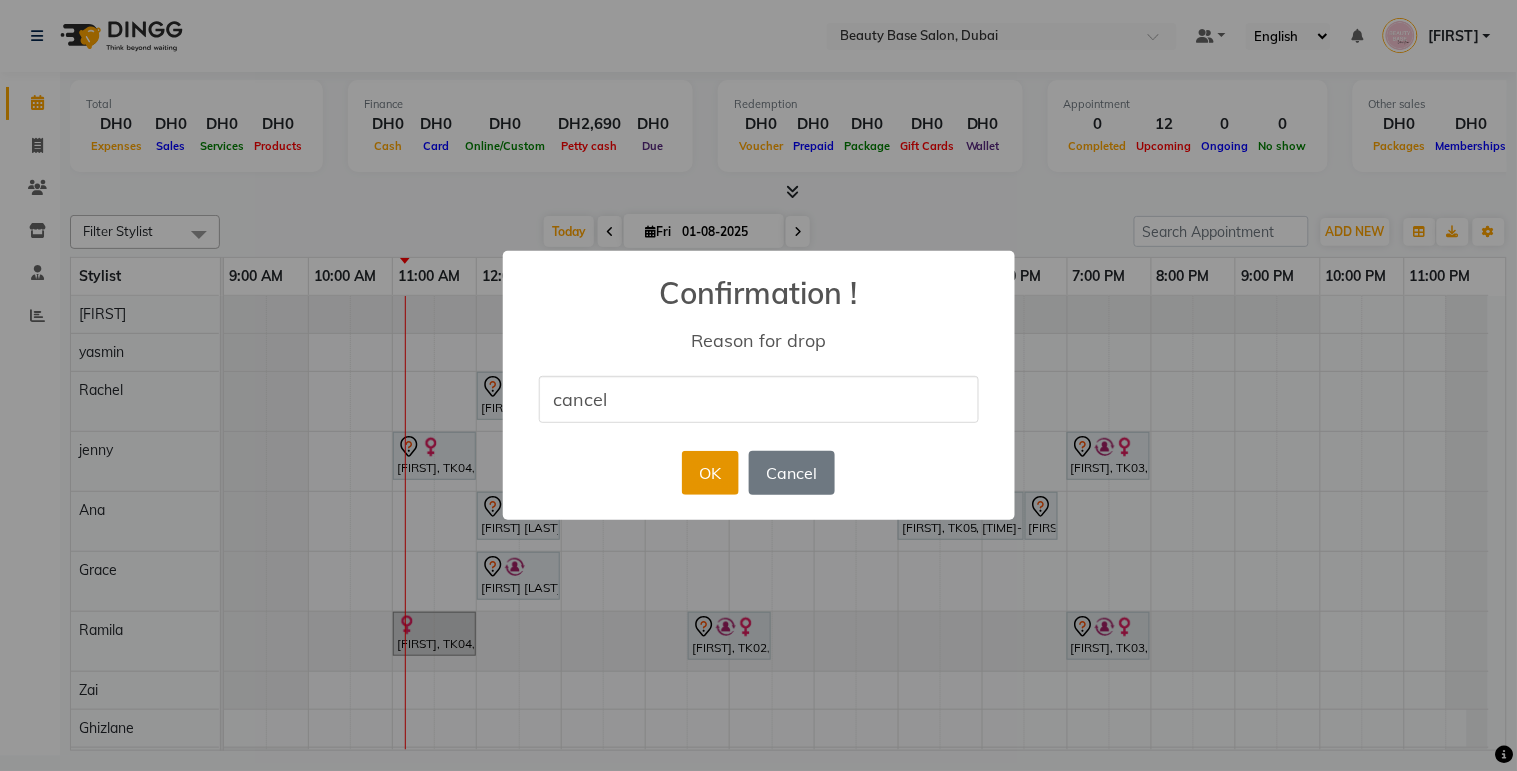 click on "OK" at bounding box center (710, 473) 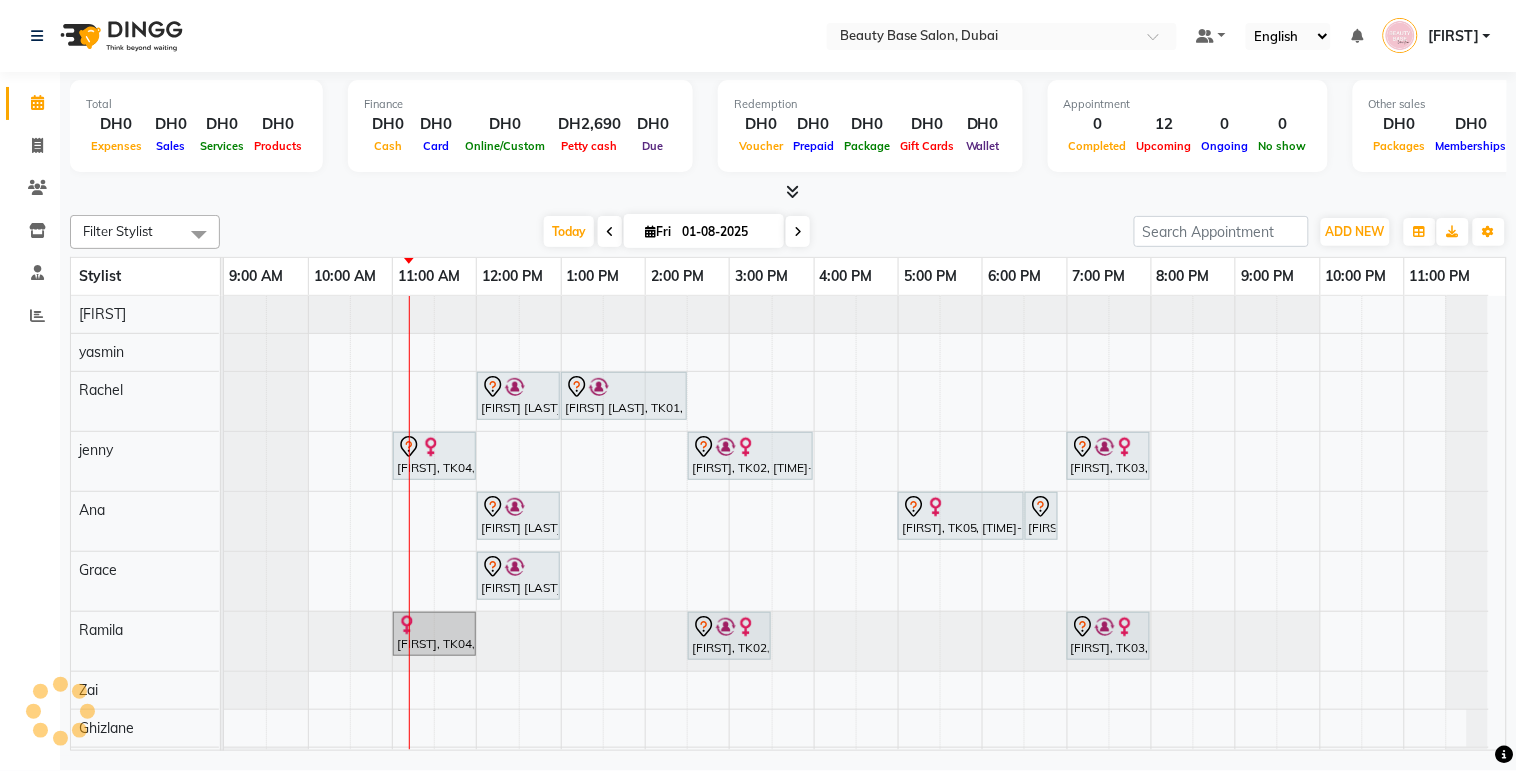 click at bounding box center [1383, 540] 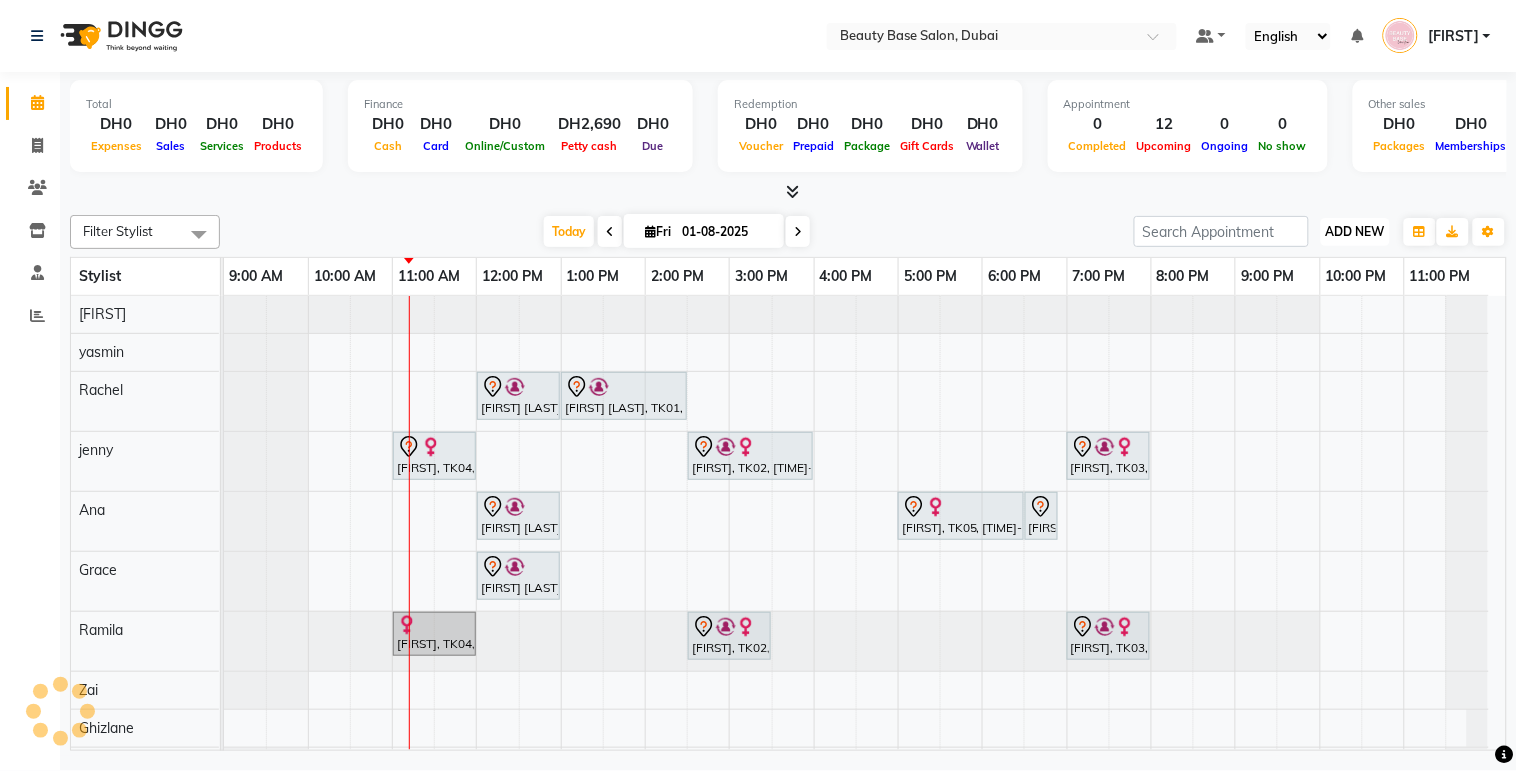 click on "ADD NEW" at bounding box center (1355, 231) 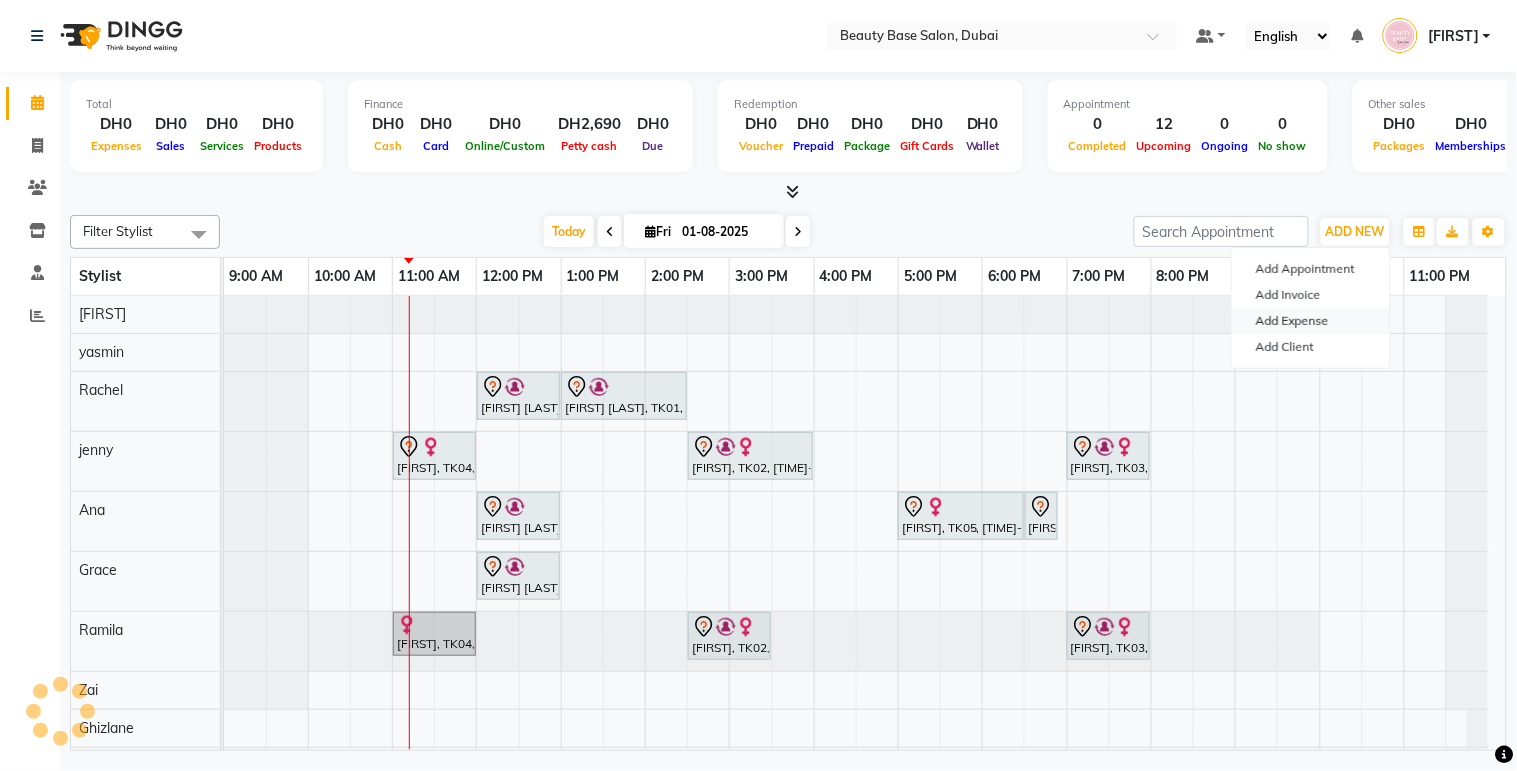 click on "Add Expense" at bounding box center (1311, 321) 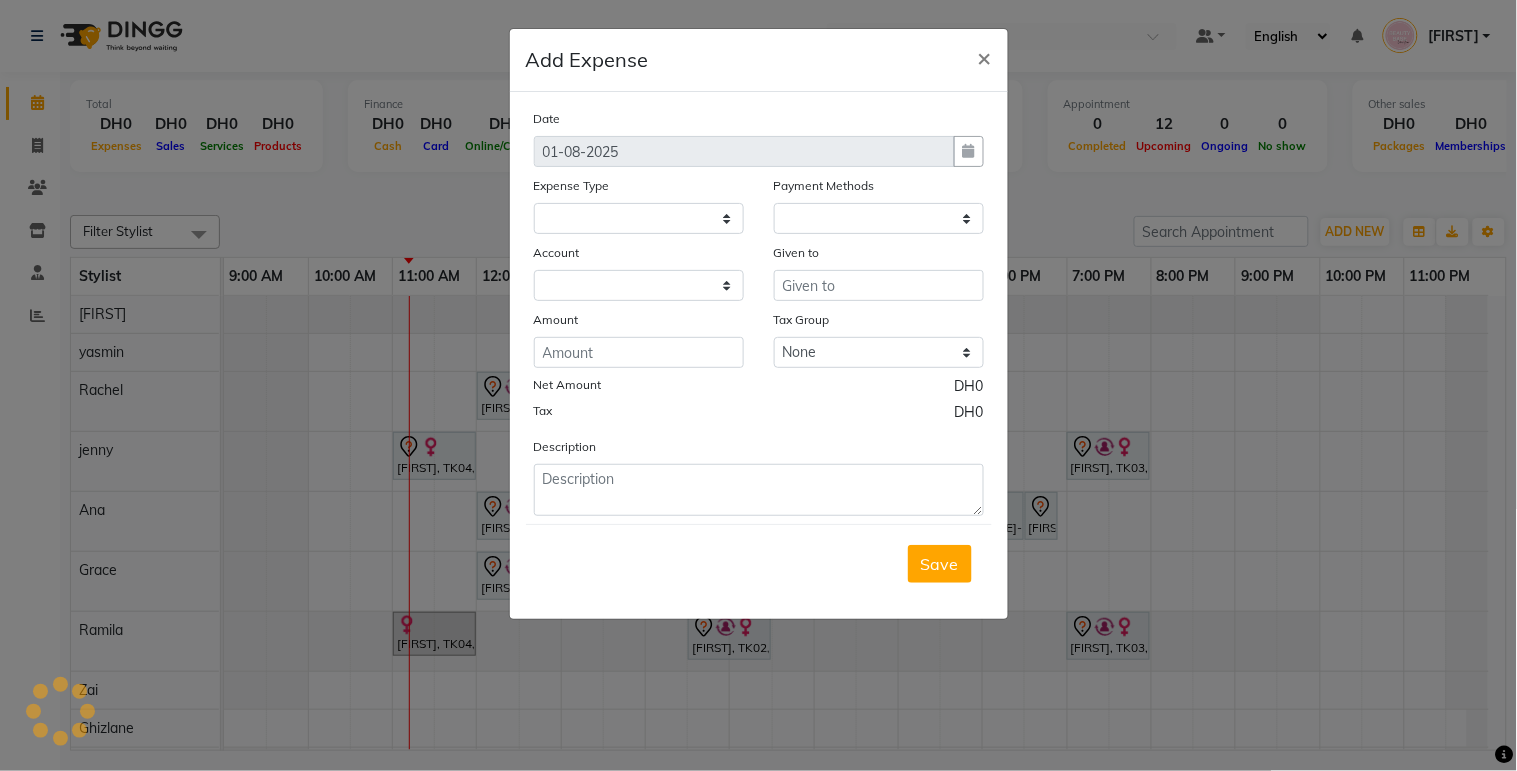 select on "1" 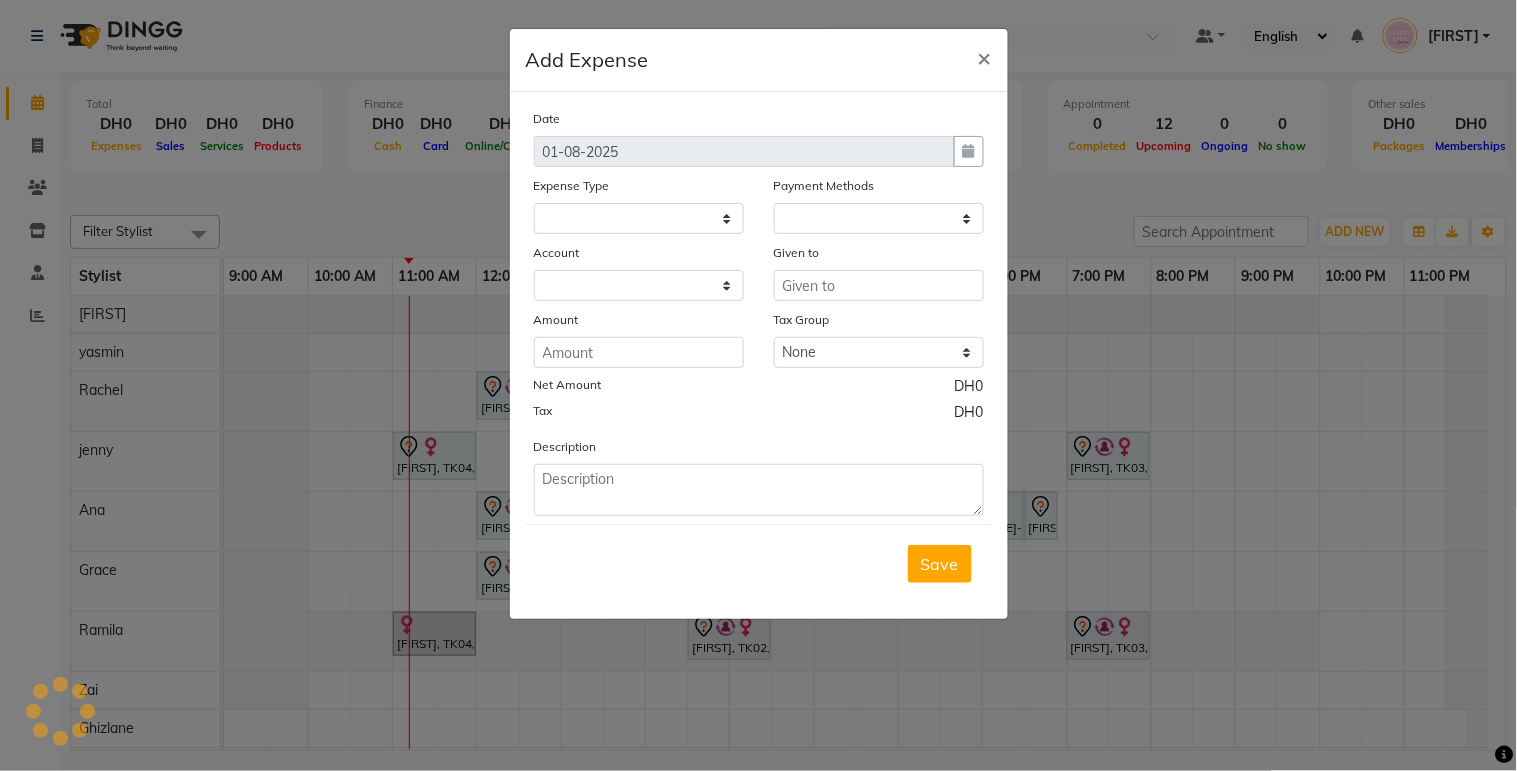 select on "1937" 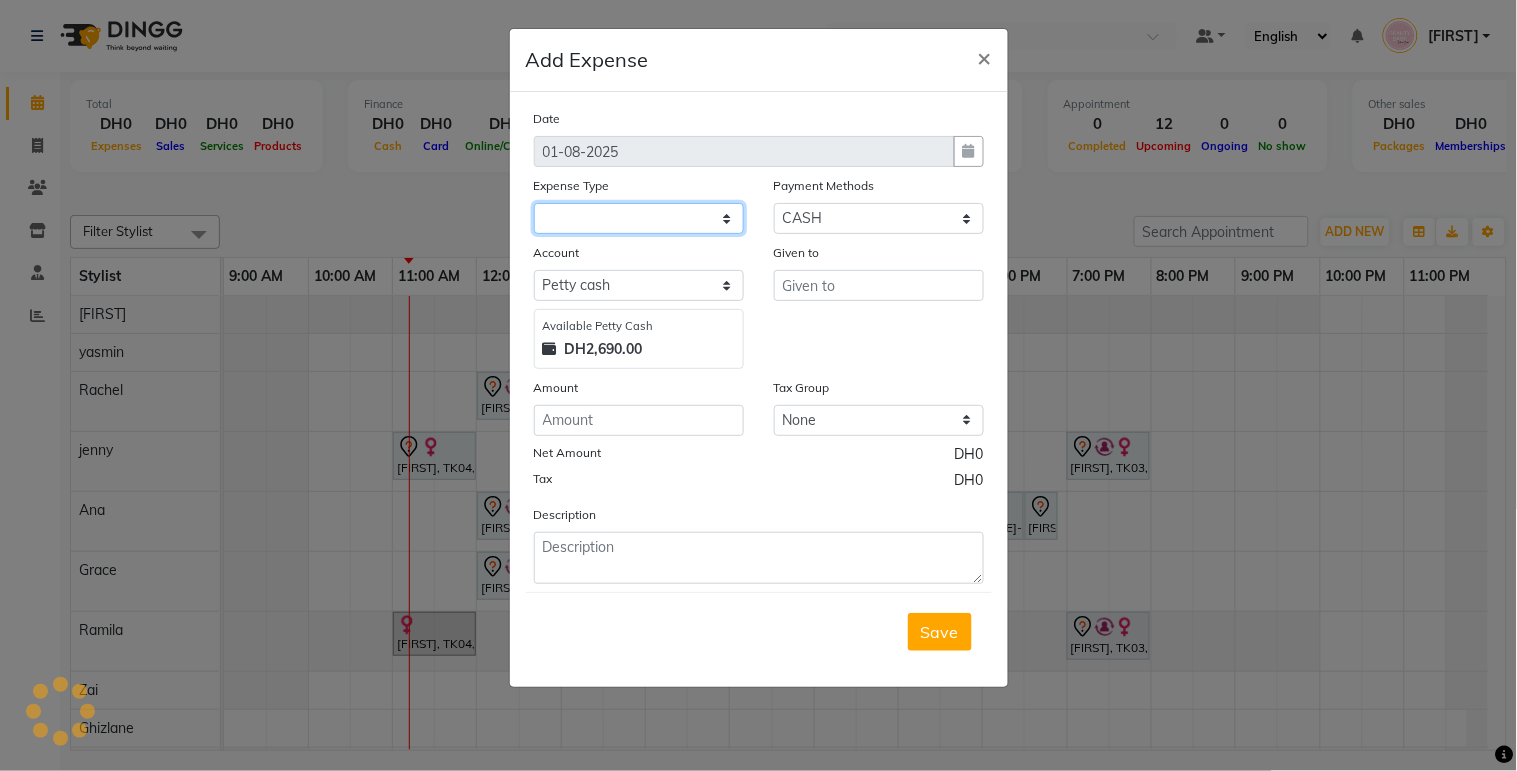 click 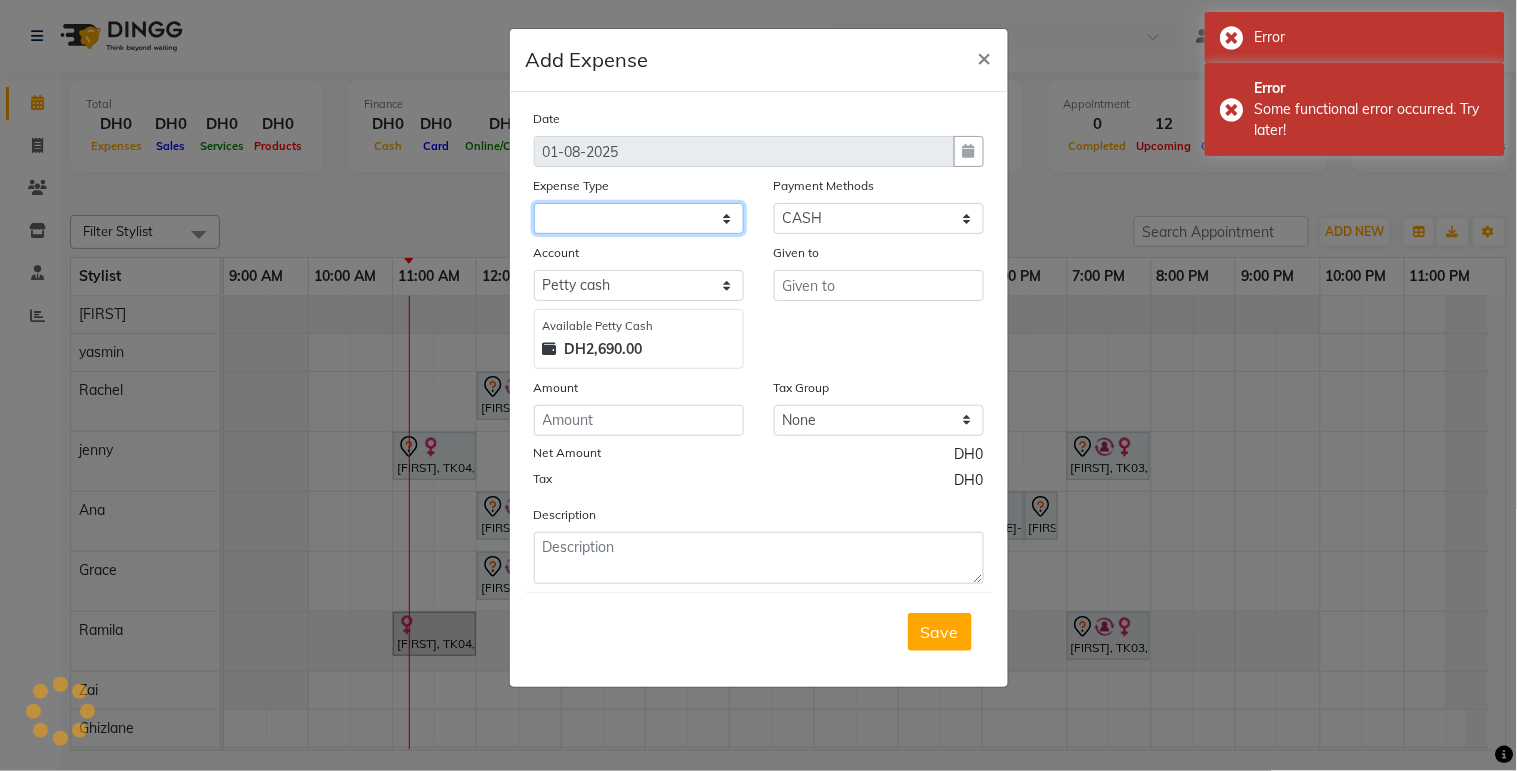 click 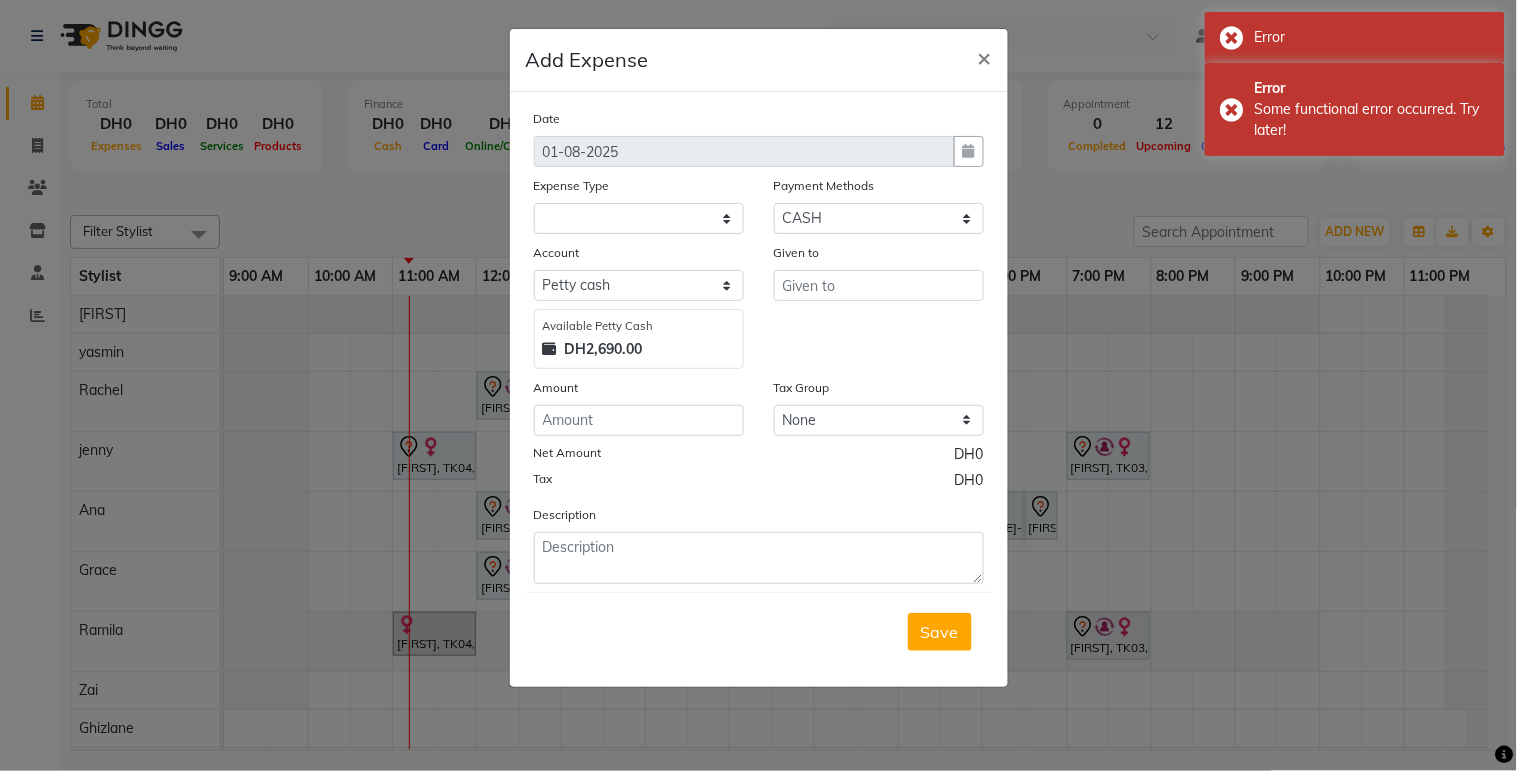 click on "× [DATE] [EXPENSE_TYPE] [PAYMENT_METHODS] Select CASH CARD ONLINE CUSTOM GPay PayTM PhonePe UPI NearBuy Points Wallet Loan BharatPay Cheque MosamBee MI Voucher Bank Family Visa Card Master Card Prepaid Package Voucher Gift Card BharatPay Card UPI BharatPay Other Cards Juice by MCB MyT Money MariDeal DefiDeal Deal.mu THD TCL CEdge Card M UPI M UPI Axis UPI Union Card (Indian Bank) Card (DL Bank) RS BTC Wellnessta Razorpay Complimentary Nift Spa Finder Spa Week Venmo BFL LoanTap SaveIN GMoney ATH Movil On Account Chamber Gift Card Trade Comp Donation Card on File Envision BRAC Card City Card bKash Credit Card Debit Card Shoutlo LUZO Jazz Cash AmEx Discover Tabby Online W Room Charge Room Charge USD Room Charge Euro Room Charge EGP Room Charge GBP Bajaj Finserv Bad Debts Card: IDFC Card: IOB Coupon Gcash PayMaya Instamojo COnline UOnline SOnline SCard Paypal PPR PPV PPC PPN PPG PPE CAMP Benefit ATH Movil Dittor App Rupay Diners iPrepaid iPackage District App Pine Labs Cash Payment NT Cash BOB" 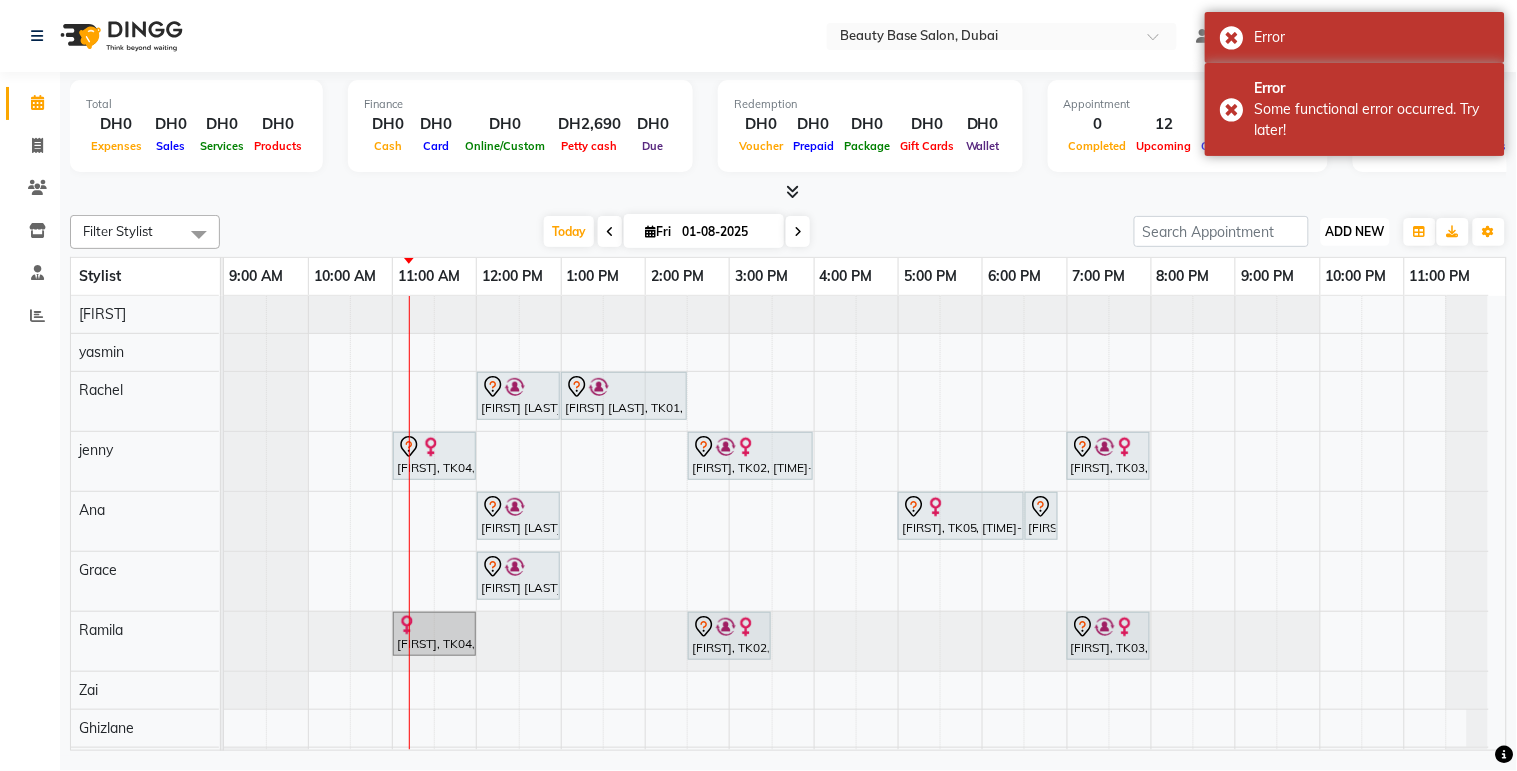click on "ADD NEW" at bounding box center [1355, 231] 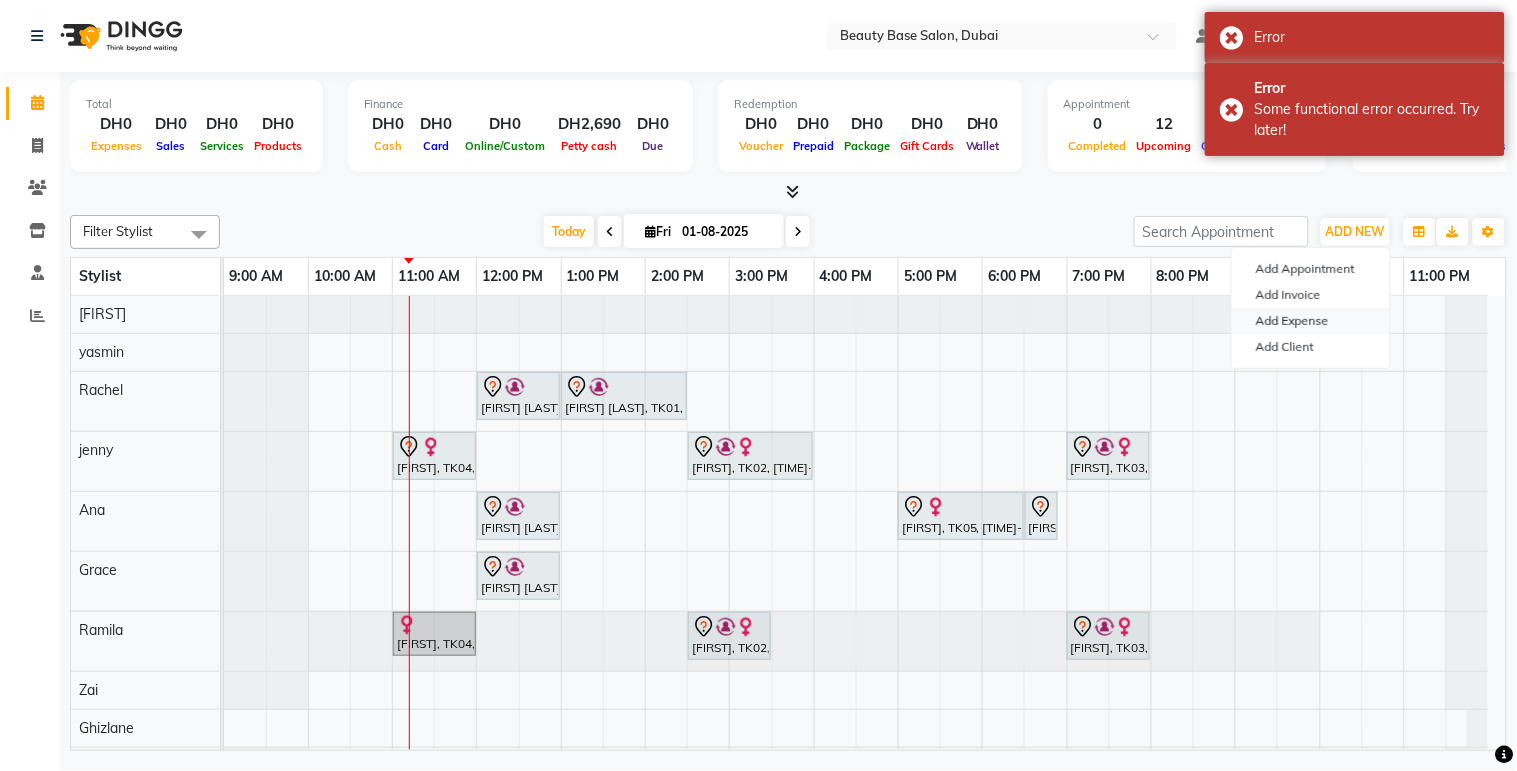 click on "Add Expense" at bounding box center (1311, 321) 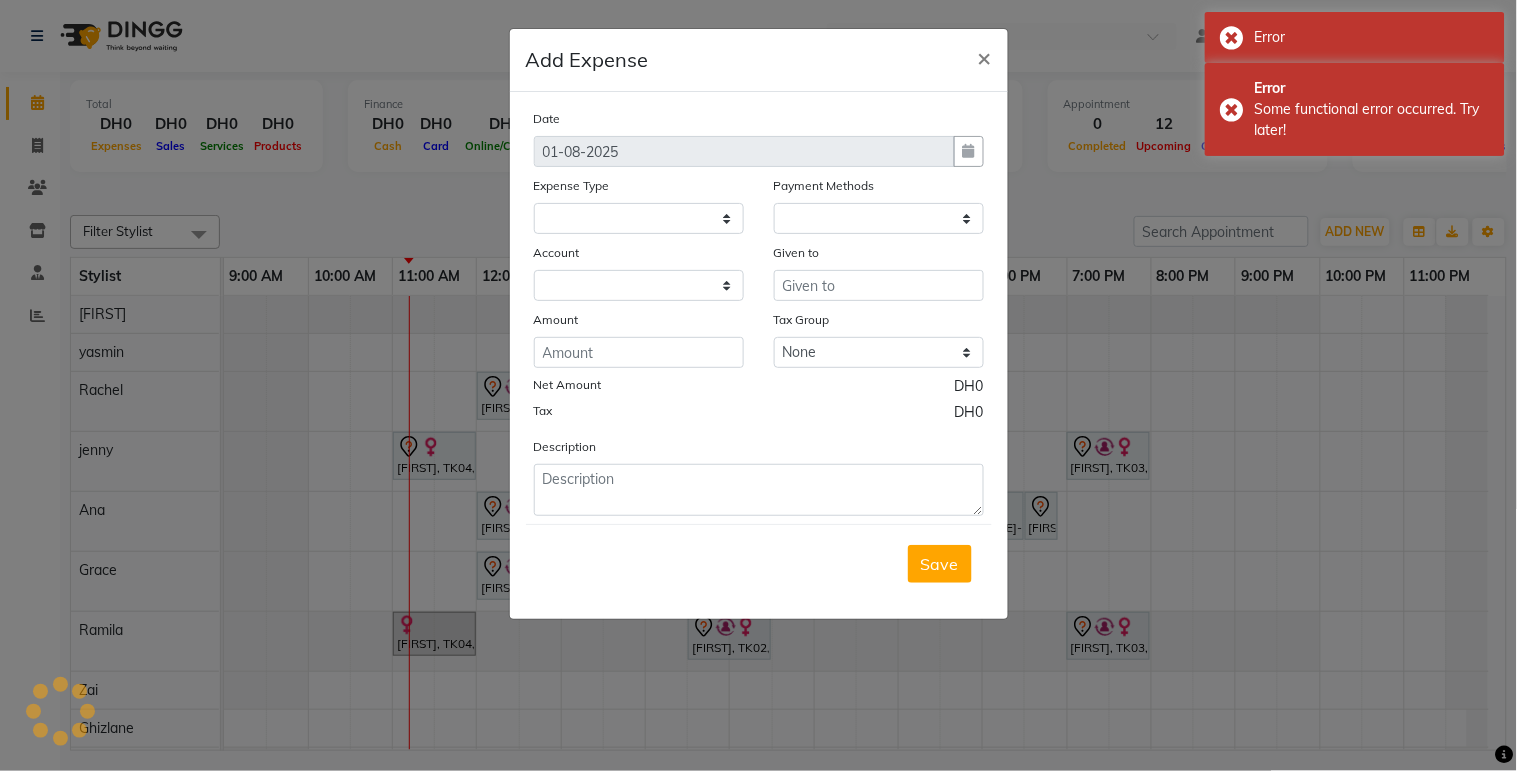 select 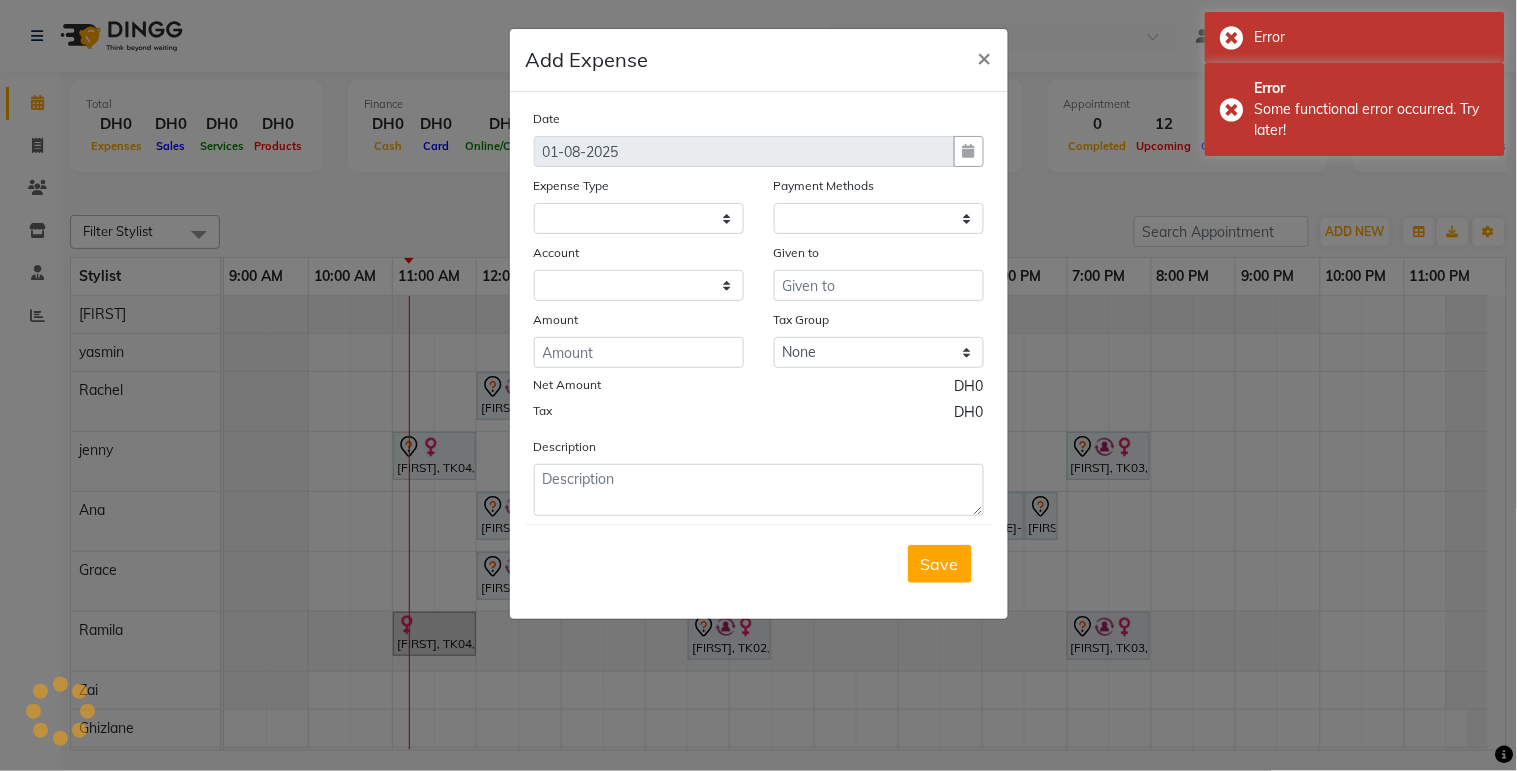 select on "1" 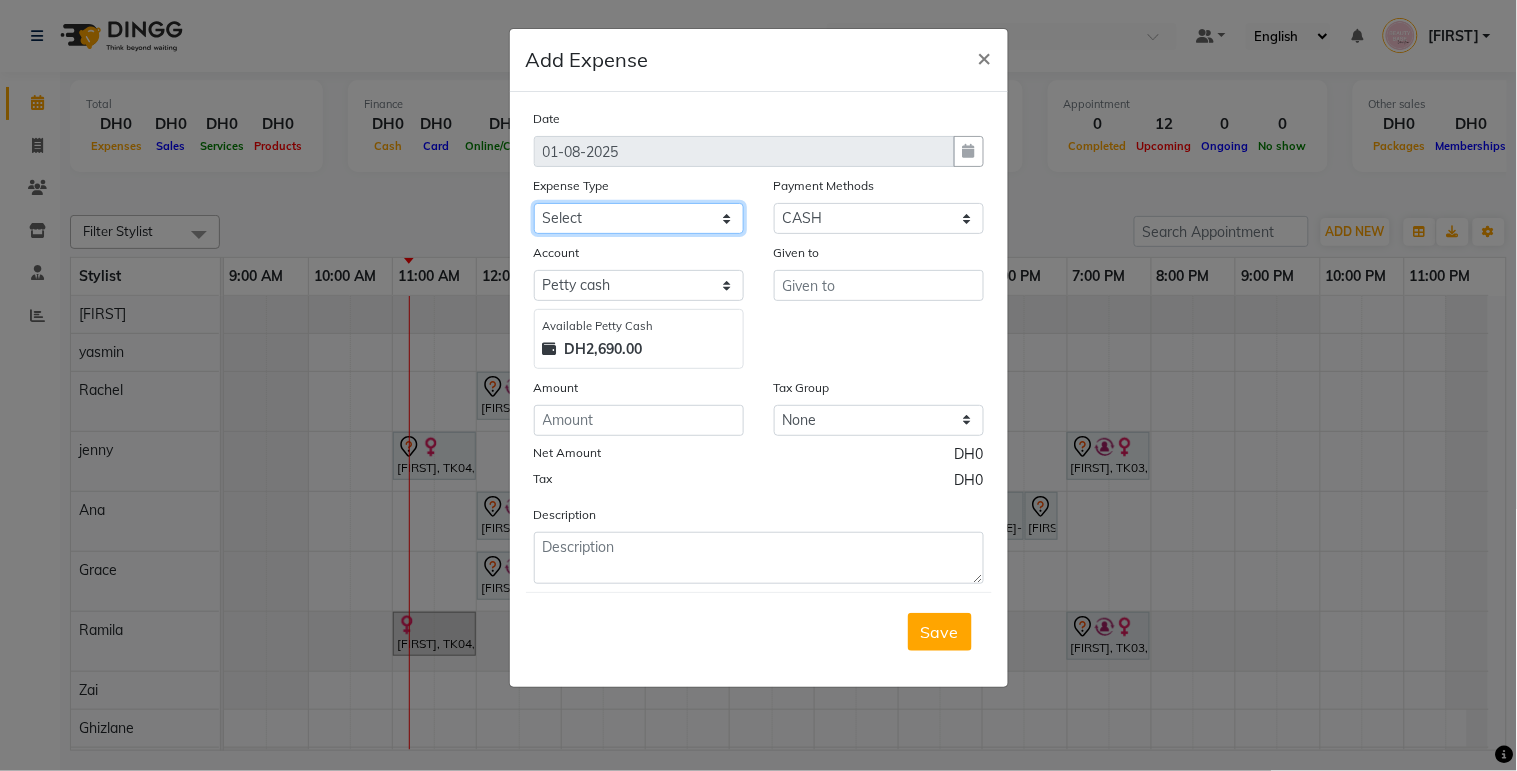 click on "Select Advance Salary Car maintenance  Cash transfer to bank Clinical charges Incentive laundry Miscellaneous Other Pantry Product washing widow water" 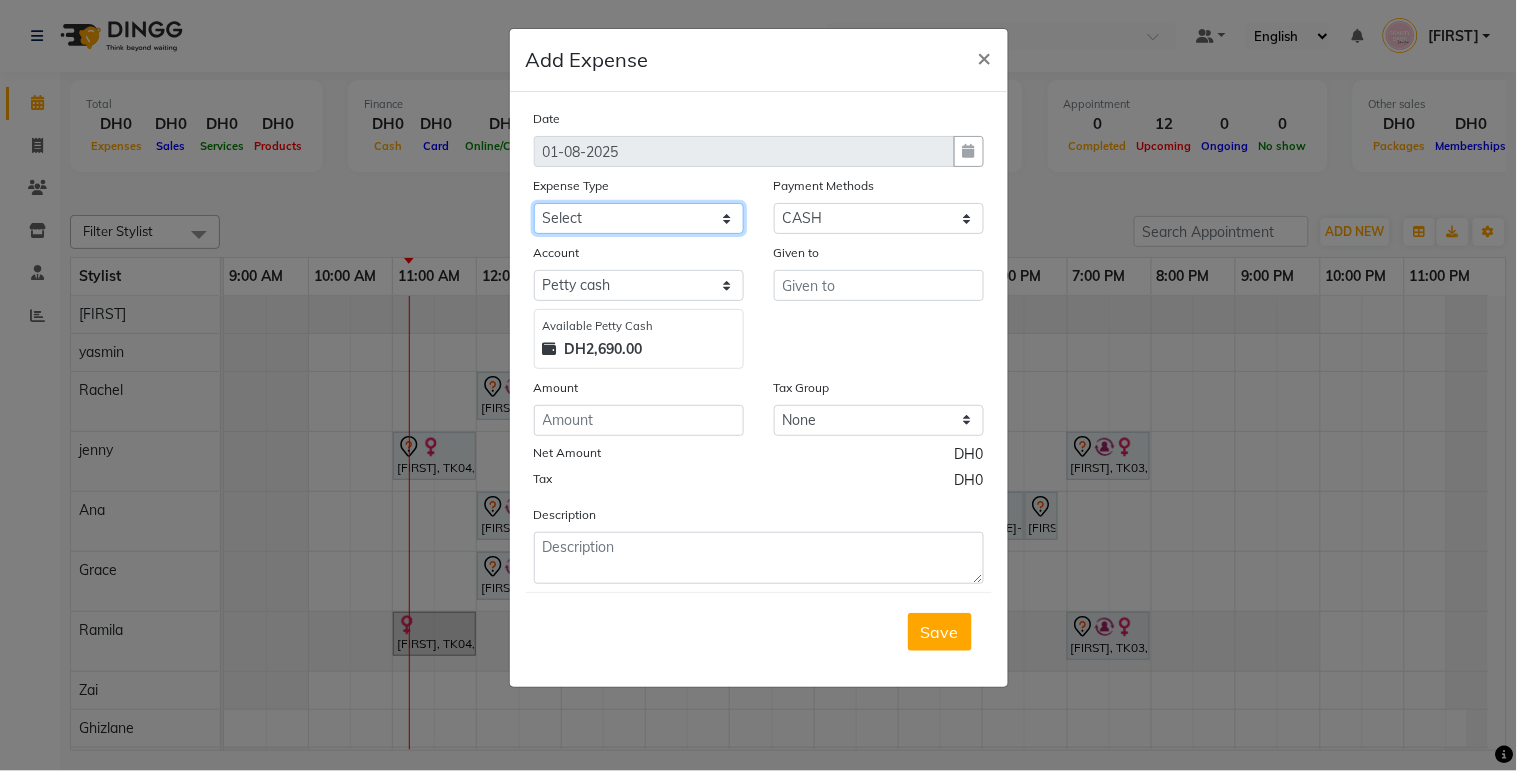 select on "2831" 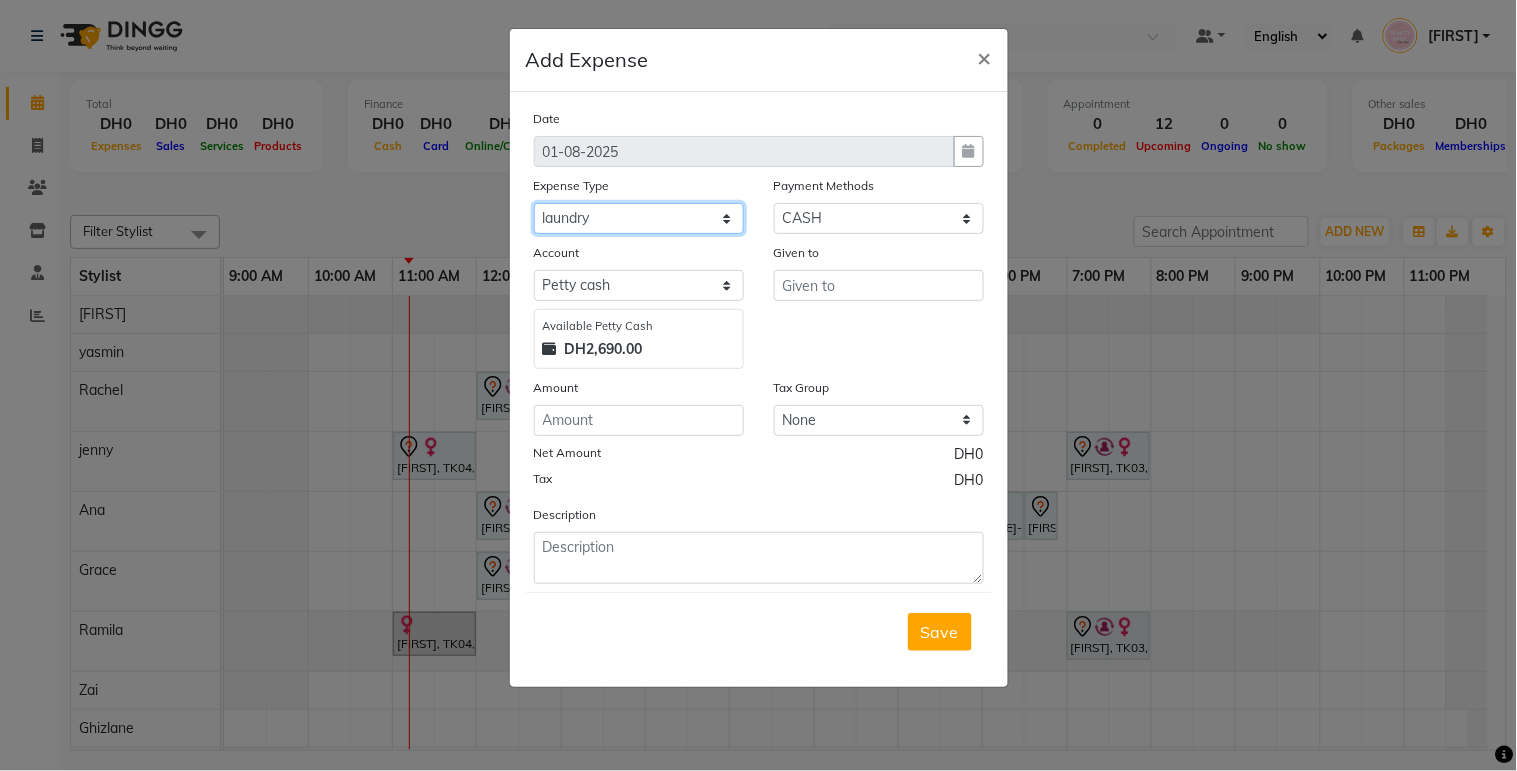 click on "Select Advance Salary Car maintenance  Cash transfer to bank Clinical charges Incentive laundry Miscellaneous Other Pantry Product washing widow water" 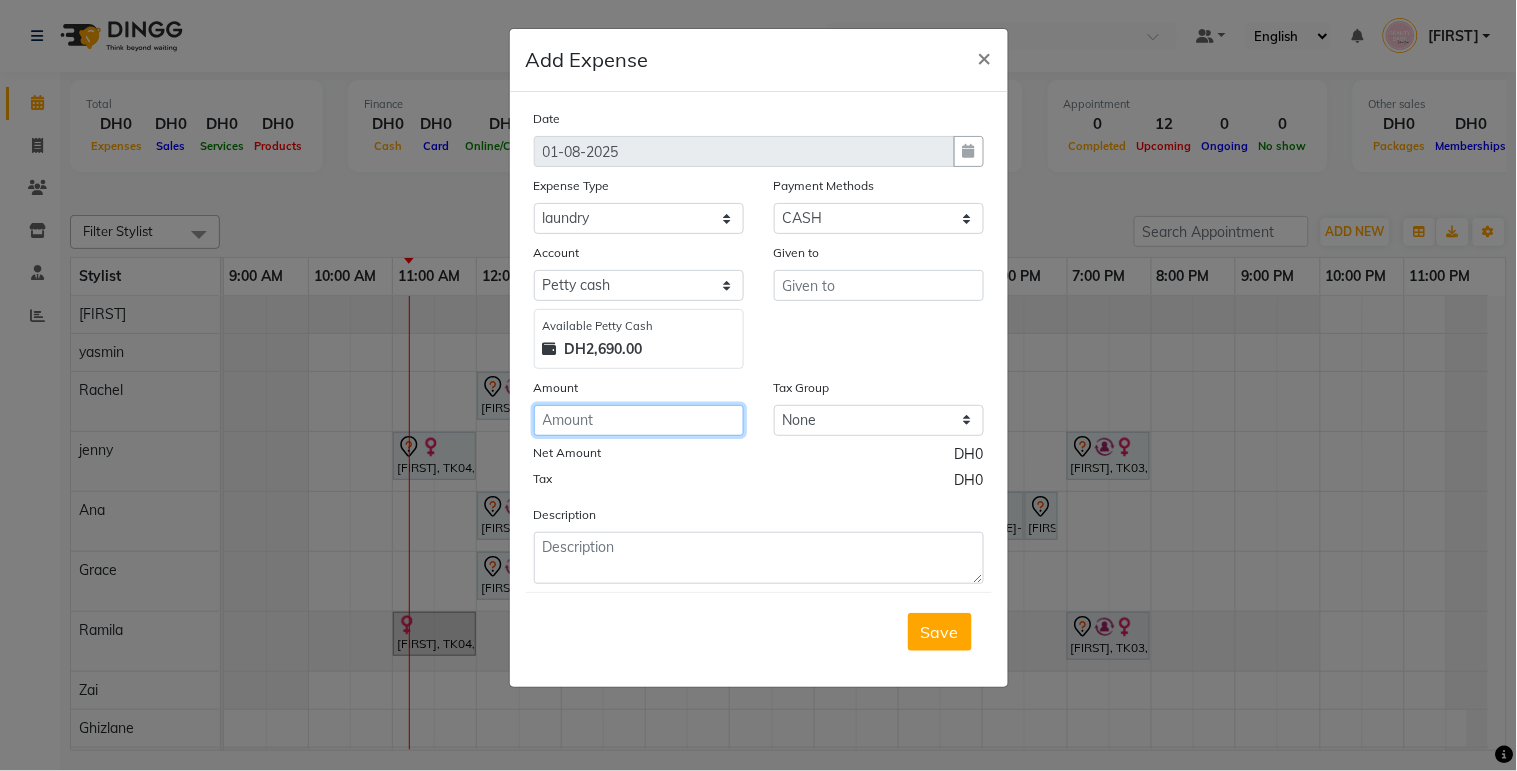 click 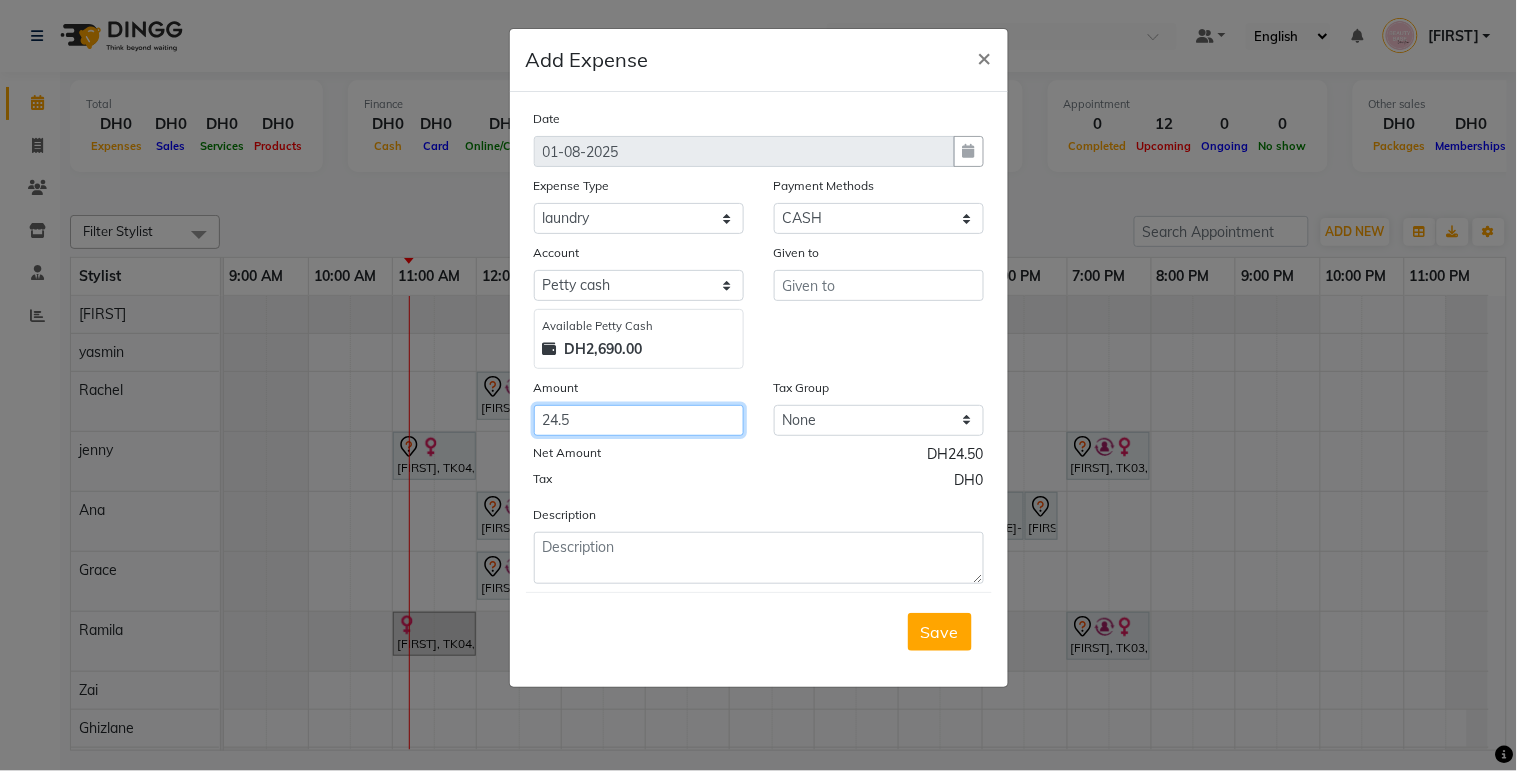 type on "24.5" 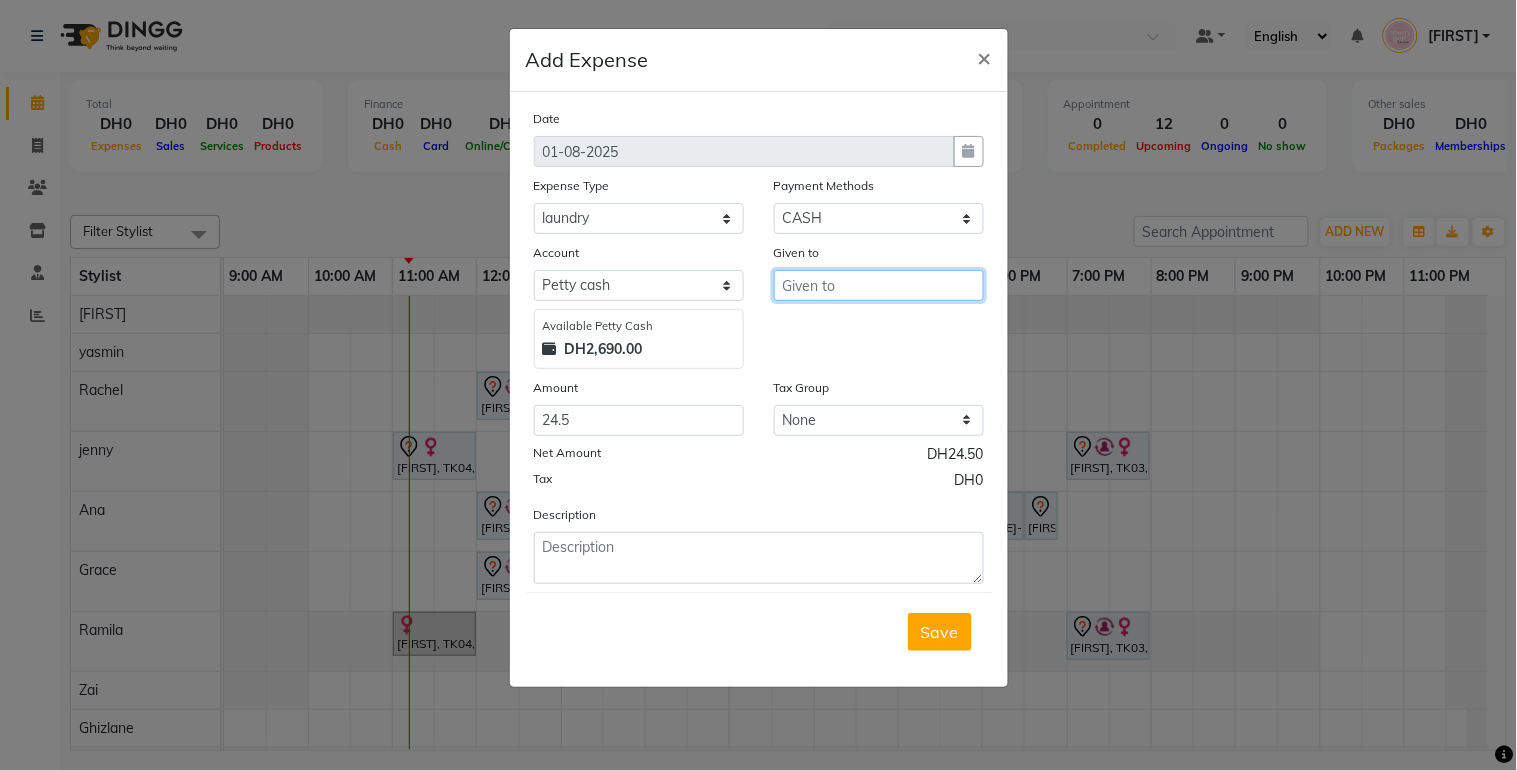 click at bounding box center (879, 285) 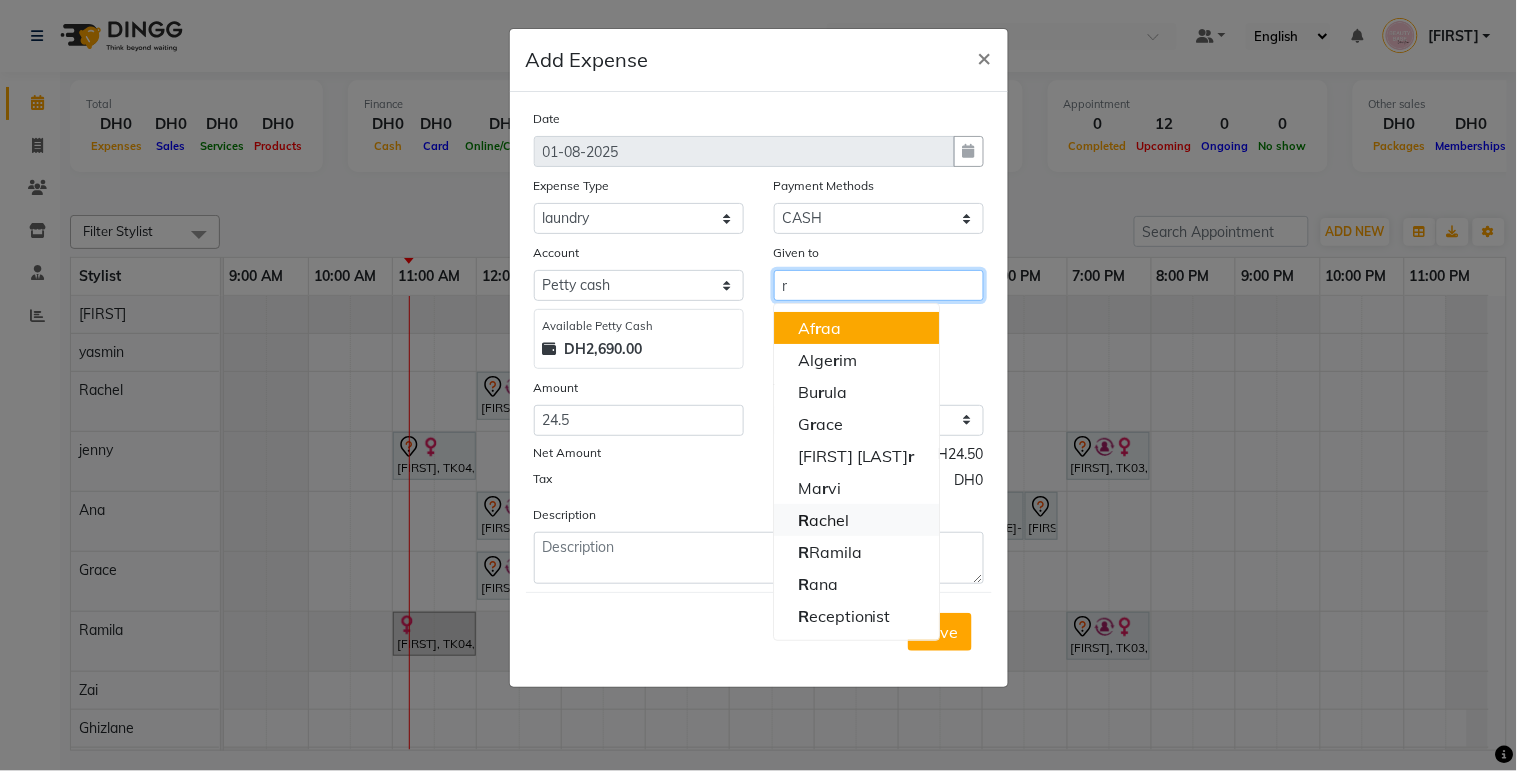 click on "[FIRST]" at bounding box center (856, 520) 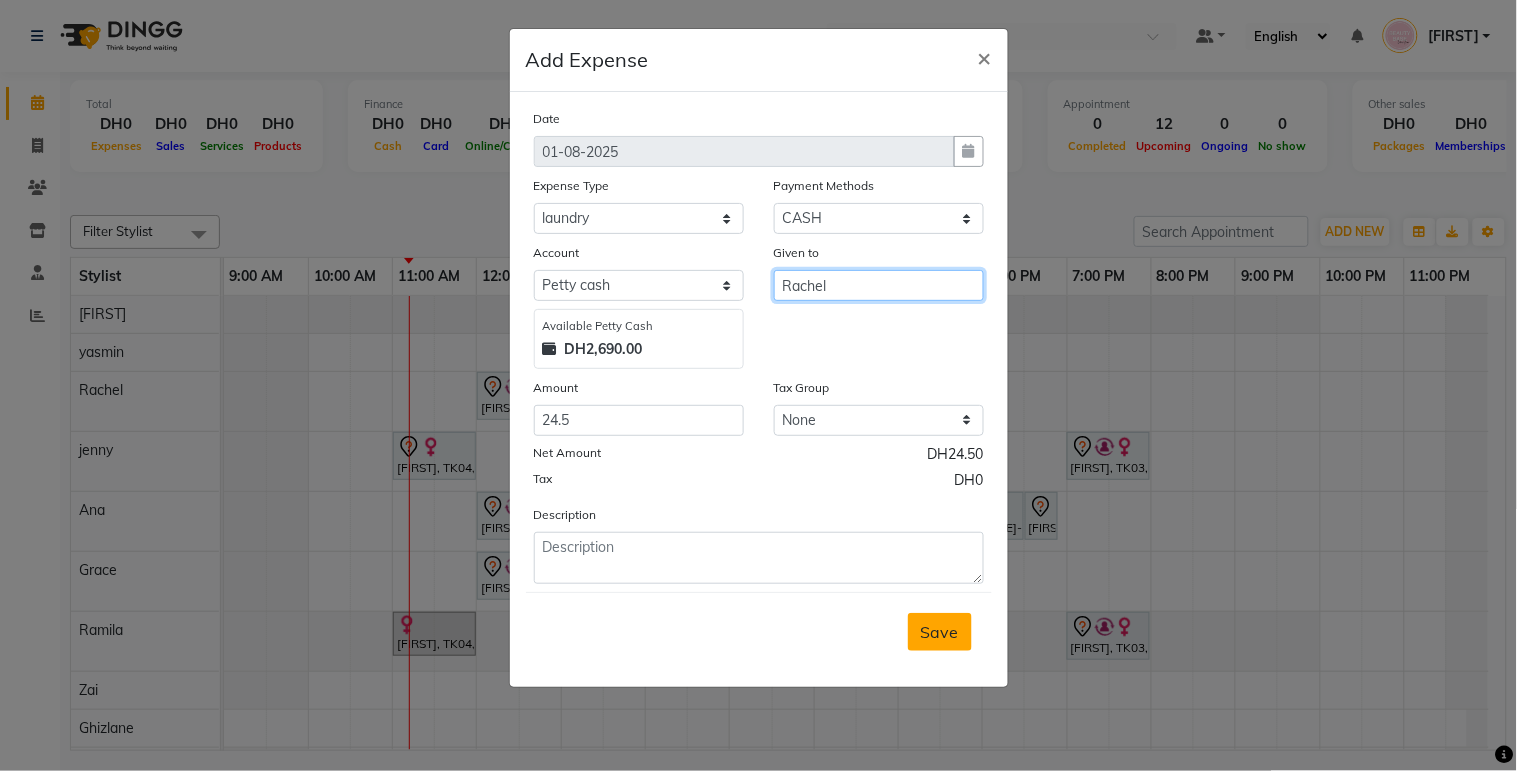 type on "Rachel" 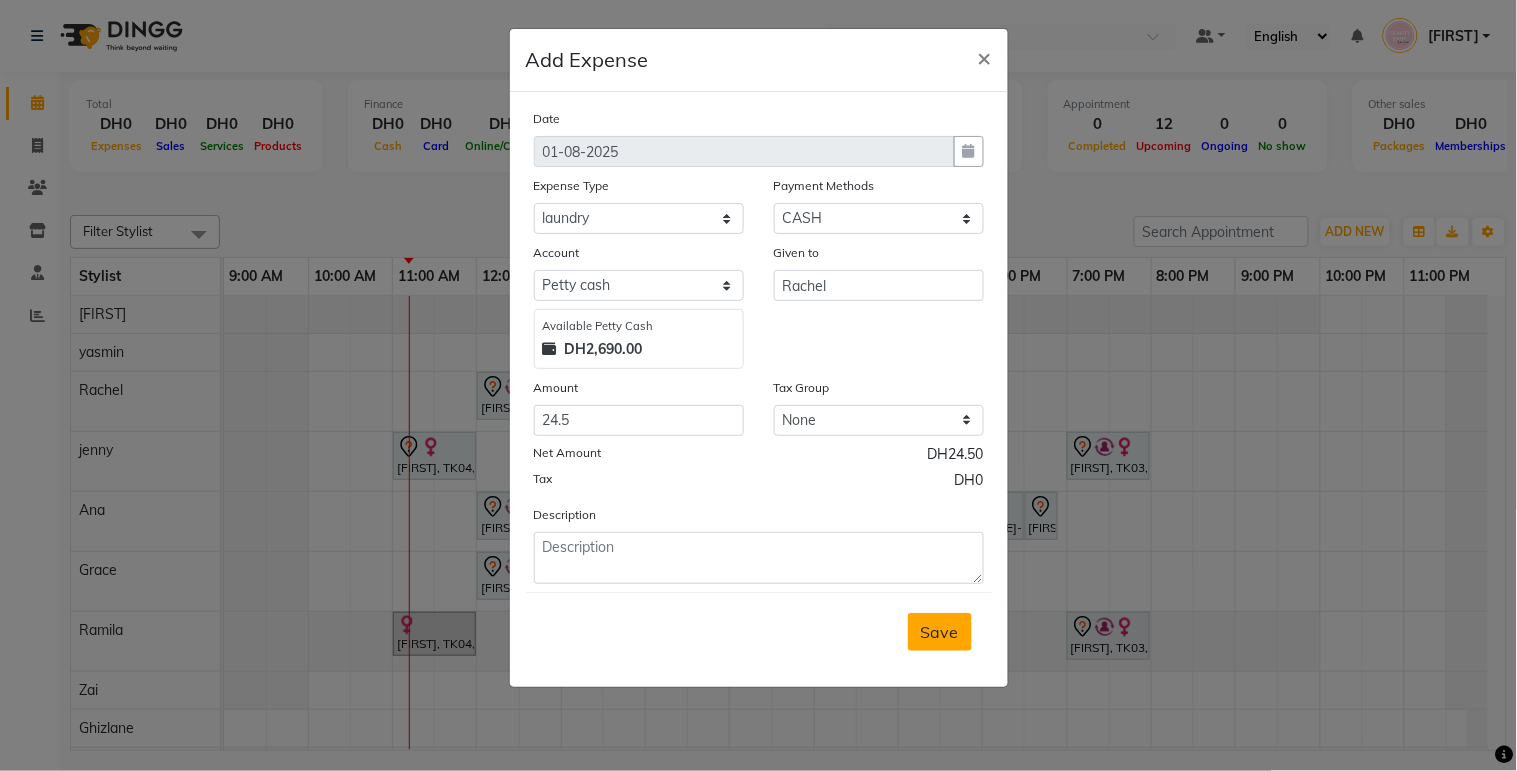 click on "Save" at bounding box center [940, 632] 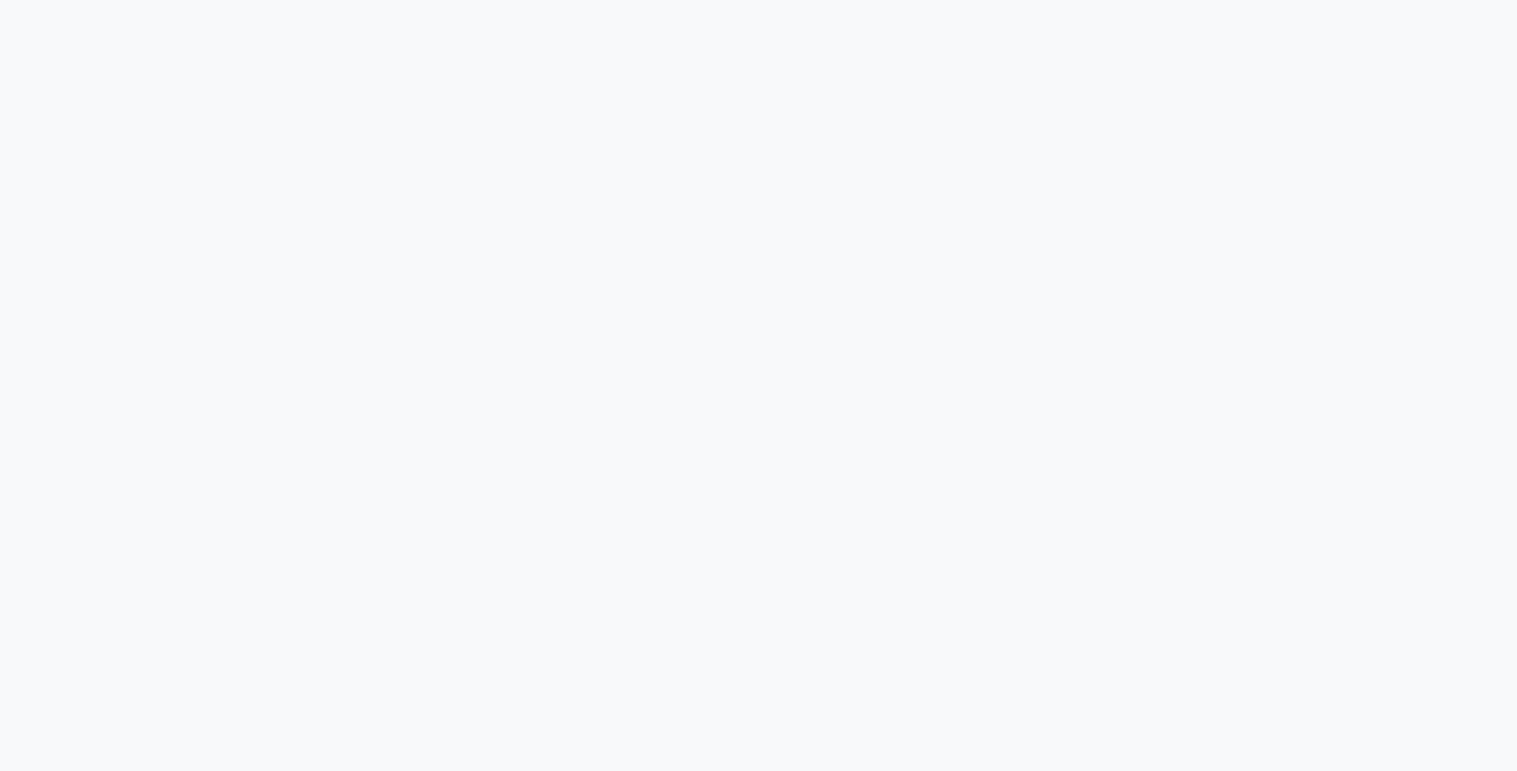 scroll, scrollTop: 0, scrollLeft: 0, axis: both 